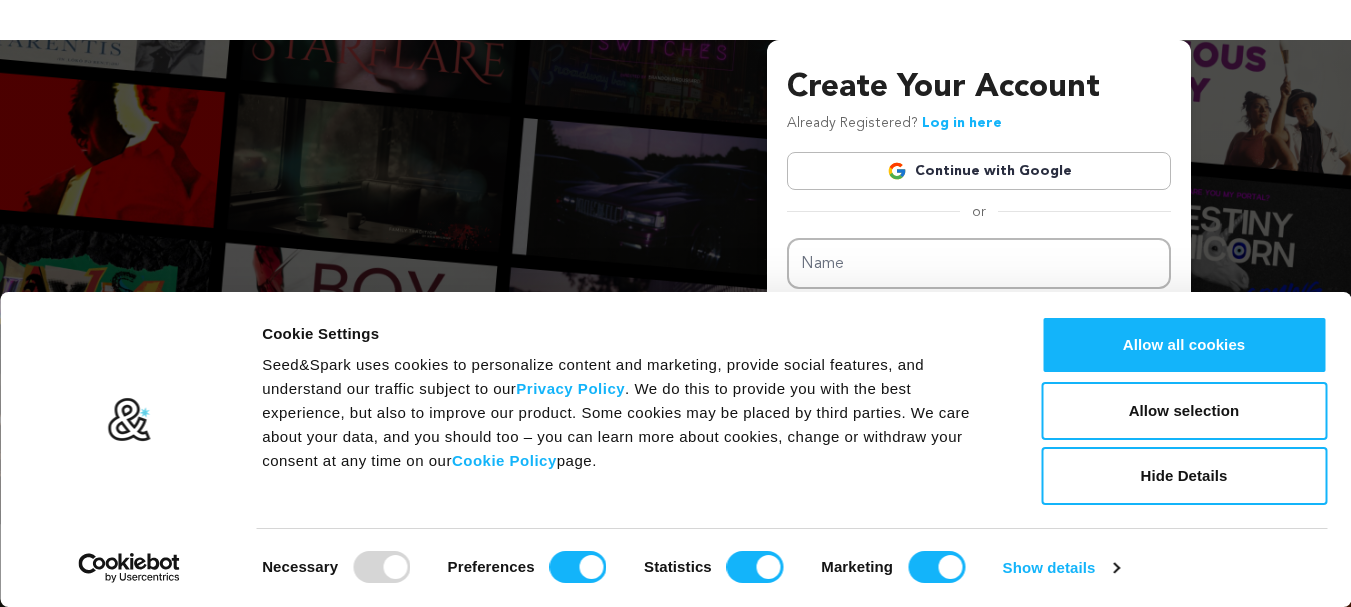 scroll, scrollTop: 0, scrollLeft: 0, axis: both 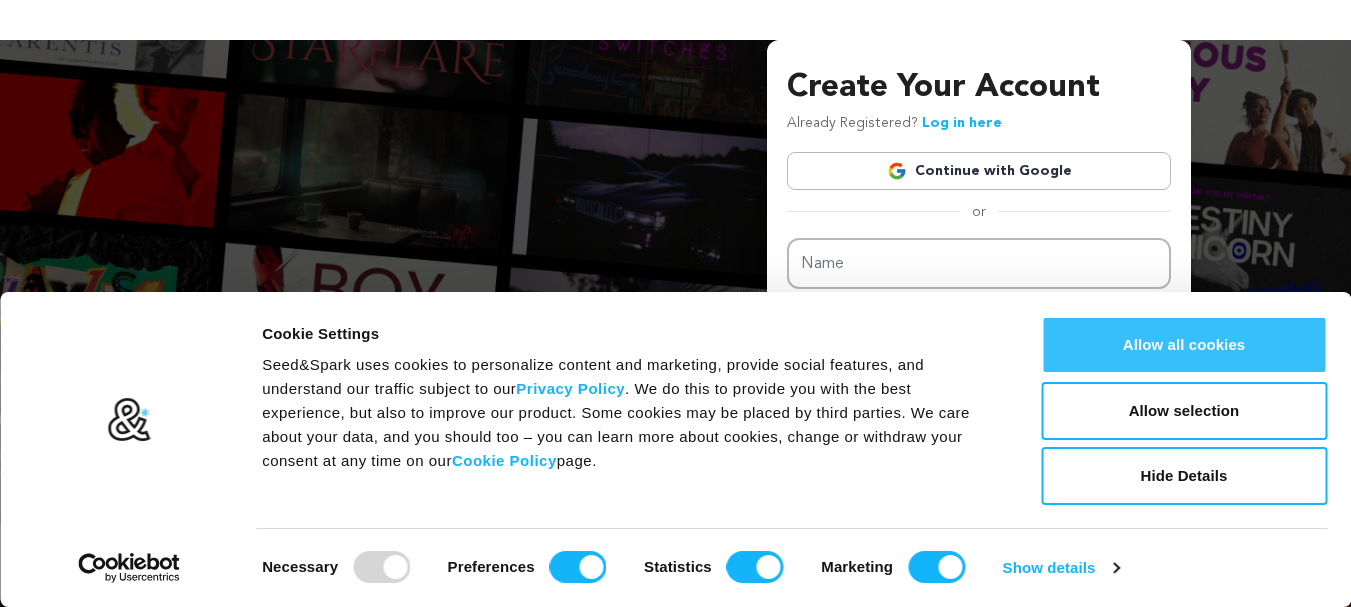click on "Allow all cookies" at bounding box center (1184, 345) 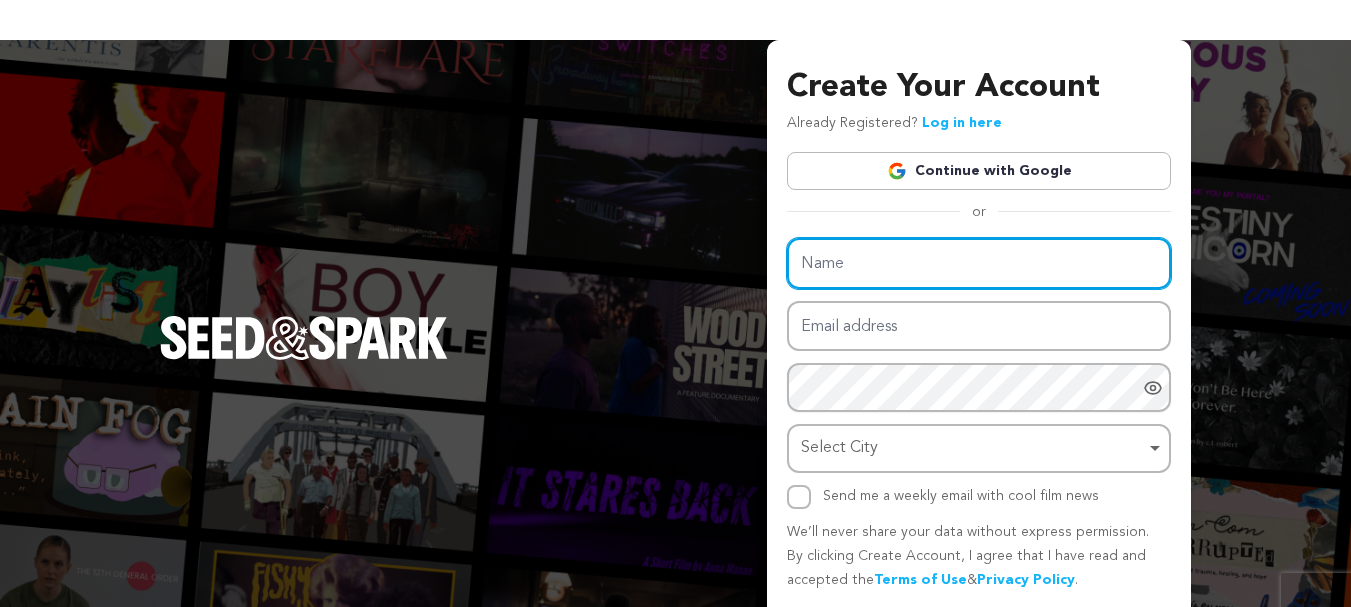 click on "Name" at bounding box center (979, 263) 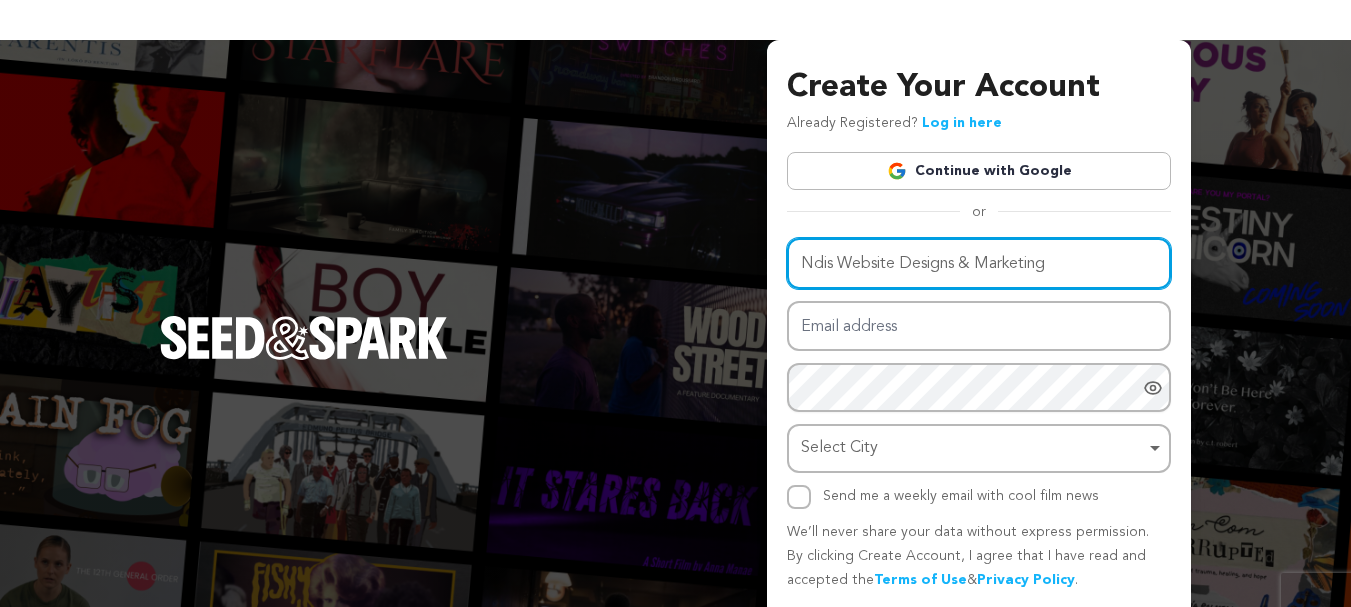 type on "Ndis Website Designs & Marketing" 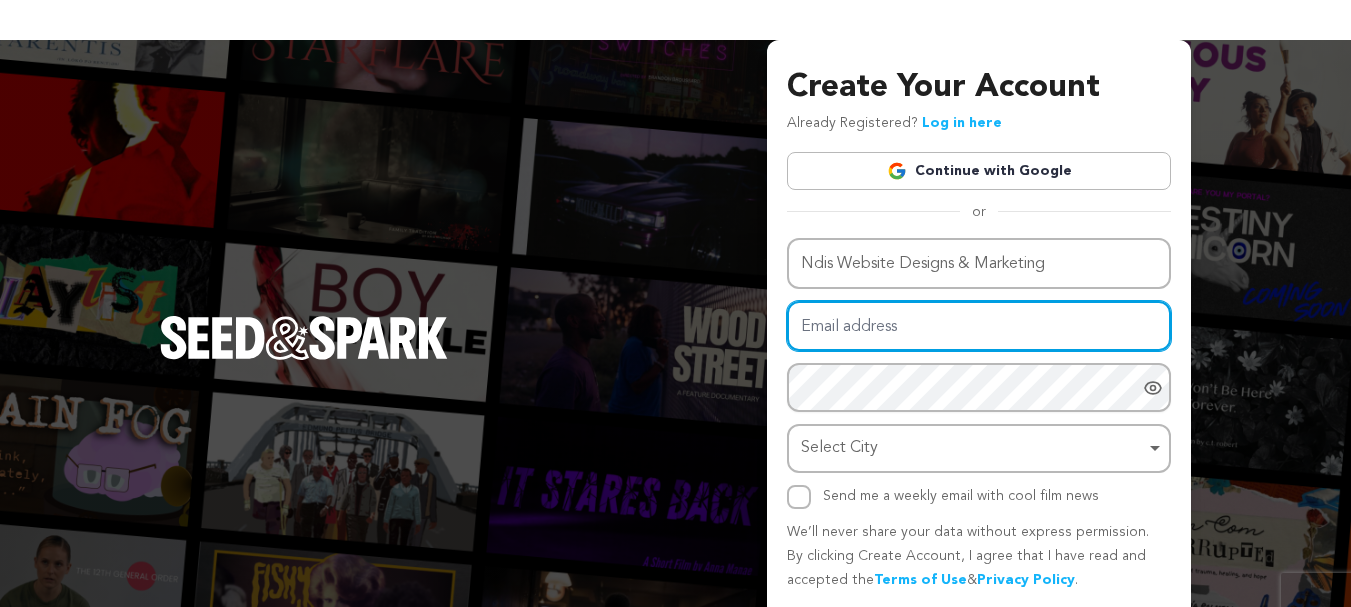 click on "Email address" at bounding box center (979, 326) 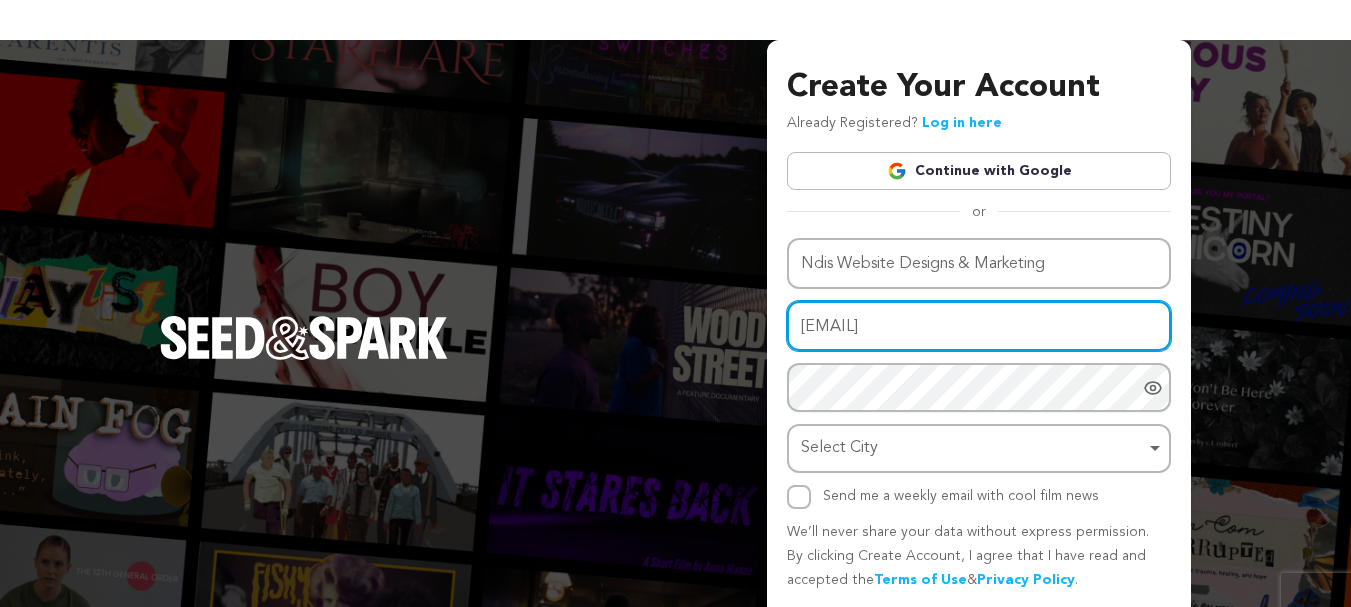 type on "ndis@afeem.com.au" 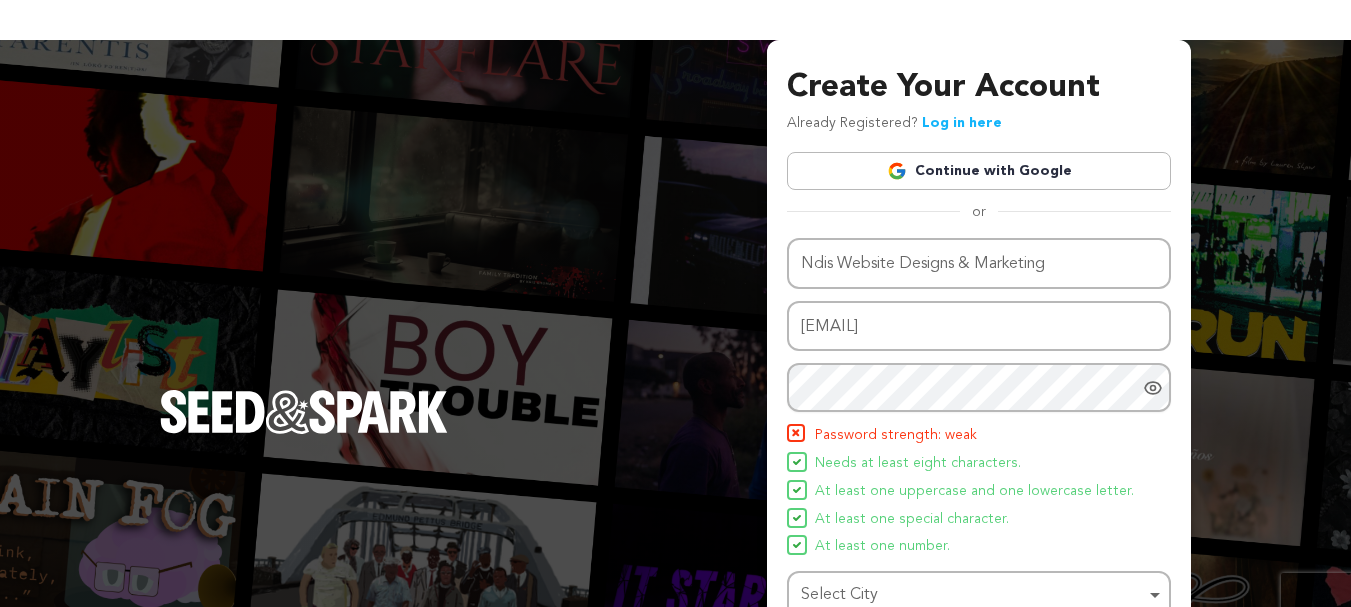 scroll, scrollTop: 200, scrollLeft: 0, axis: vertical 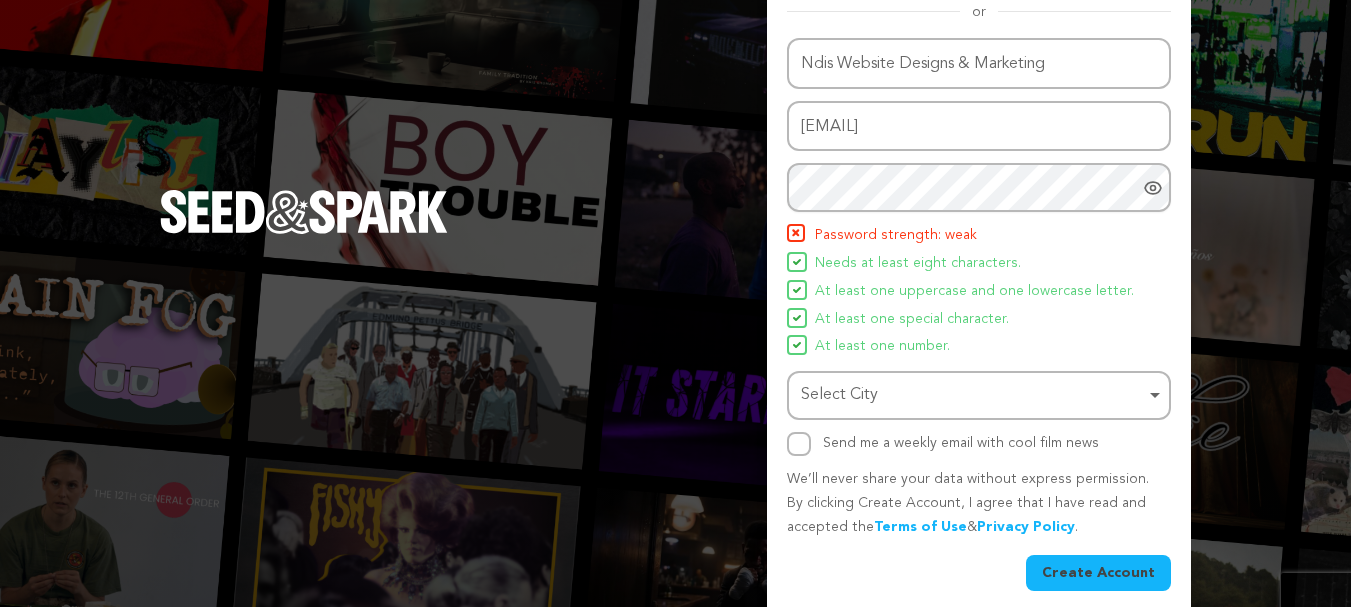 click on "Select City Remove item" at bounding box center (973, 395) 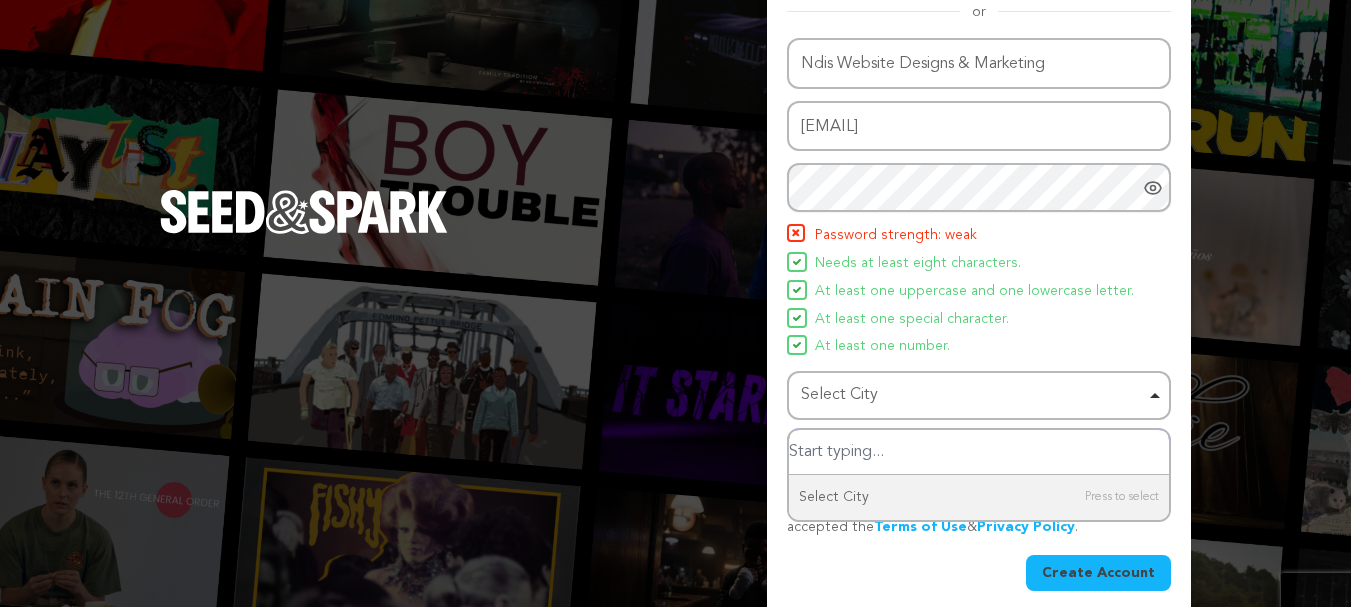 click at bounding box center [979, 452] 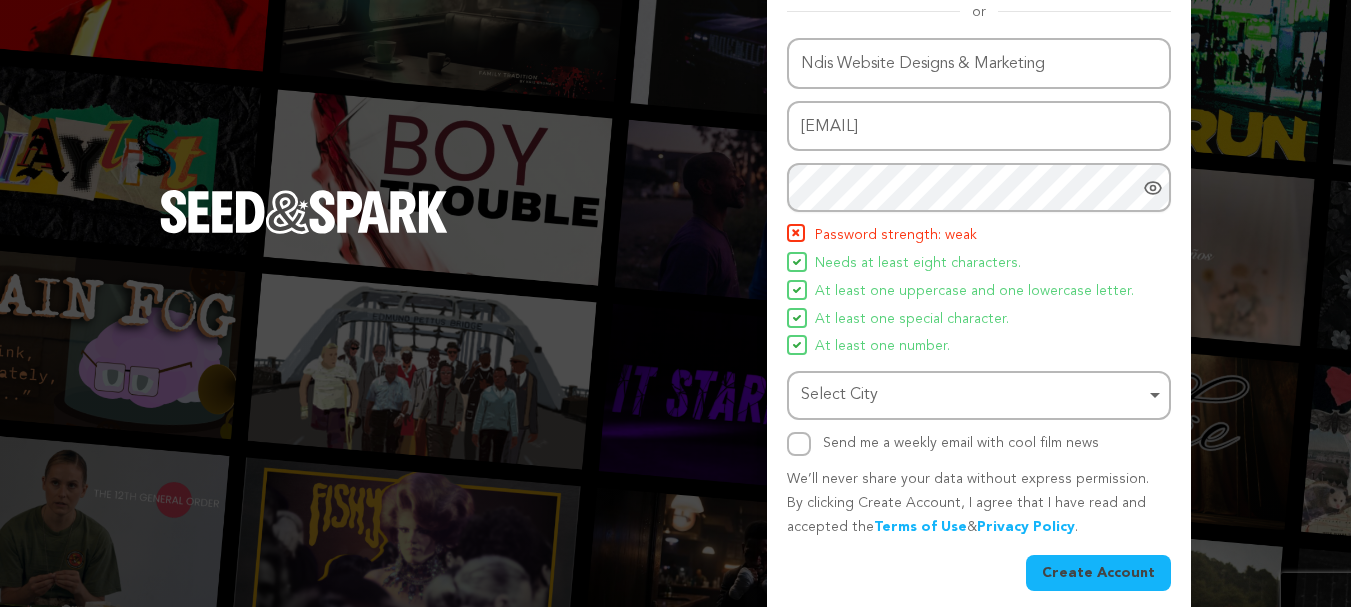 click on "Needs at least eight characters." at bounding box center (979, 264) 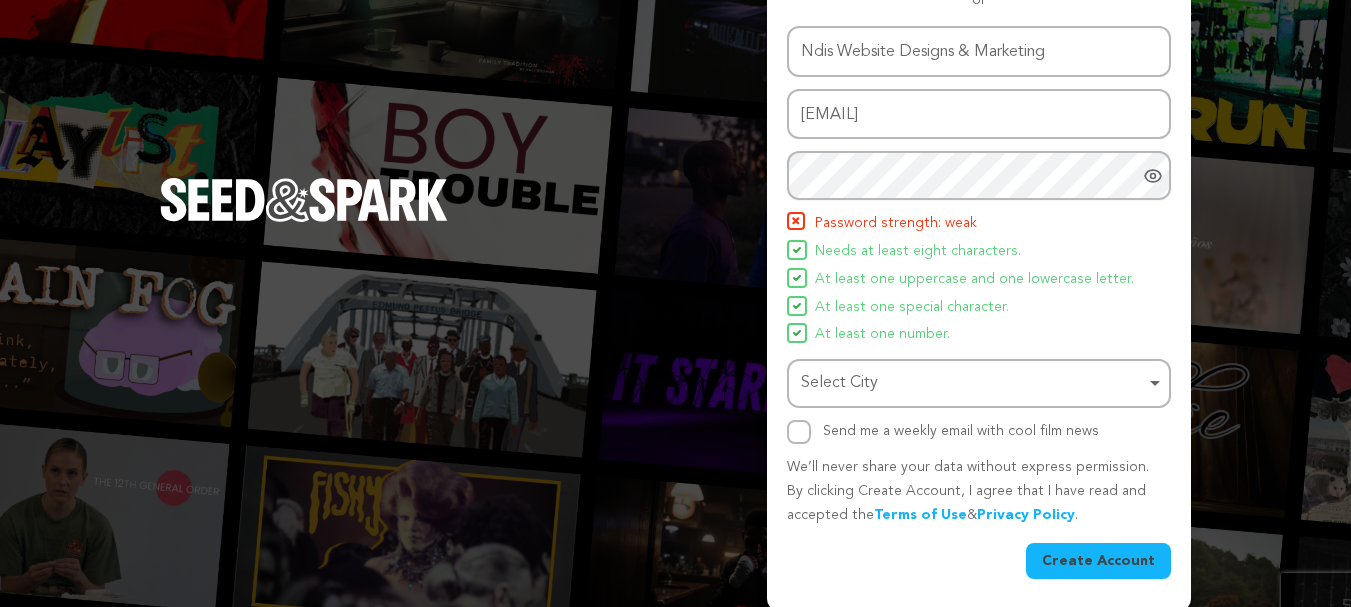 scroll, scrollTop: 216, scrollLeft: 0, axis: vertical 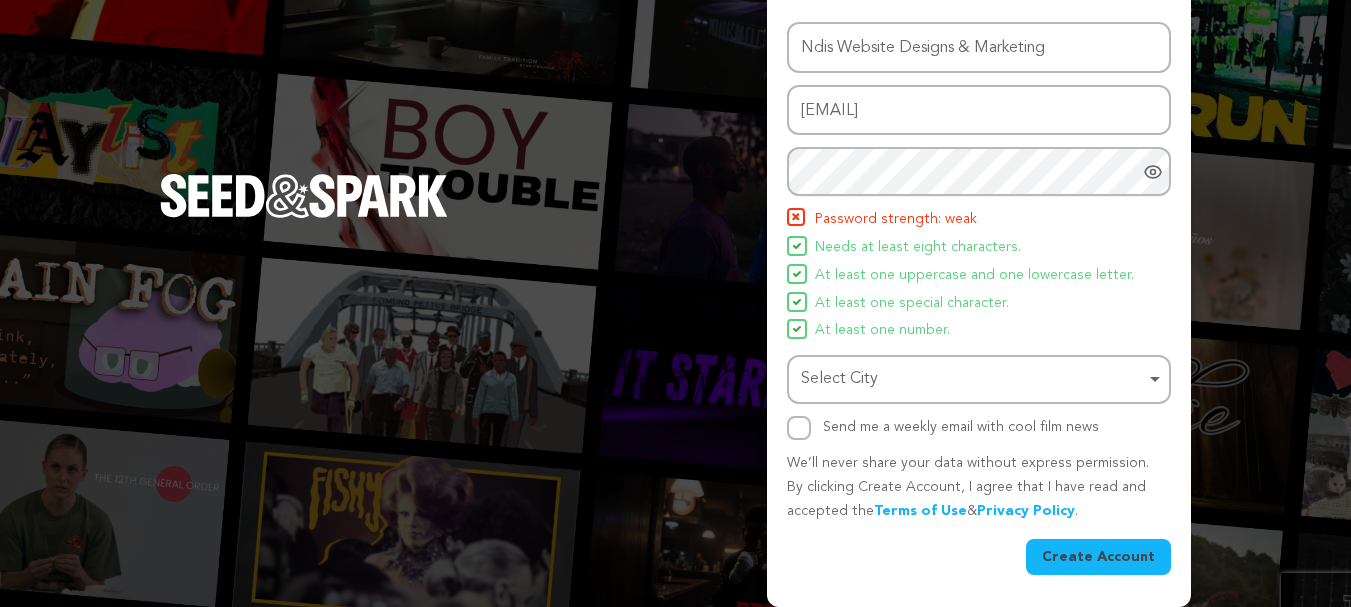 click on "Select City Remove item" at bounding box center (973, 379) 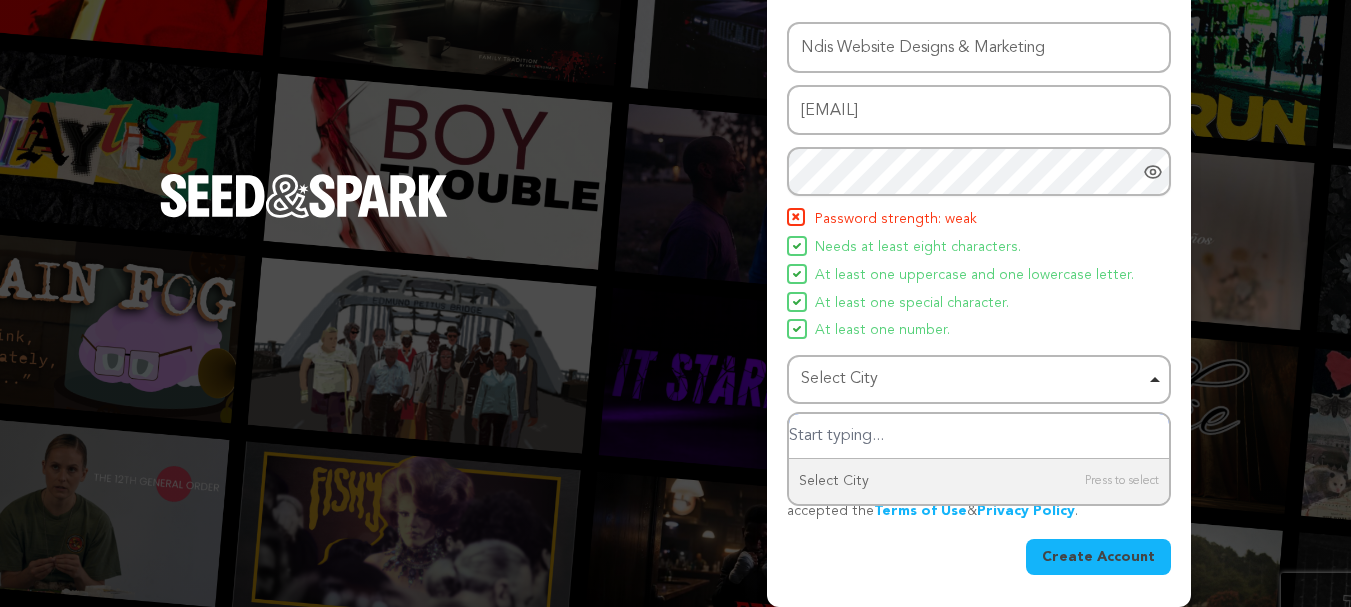 click at bounding box center (979, 436) 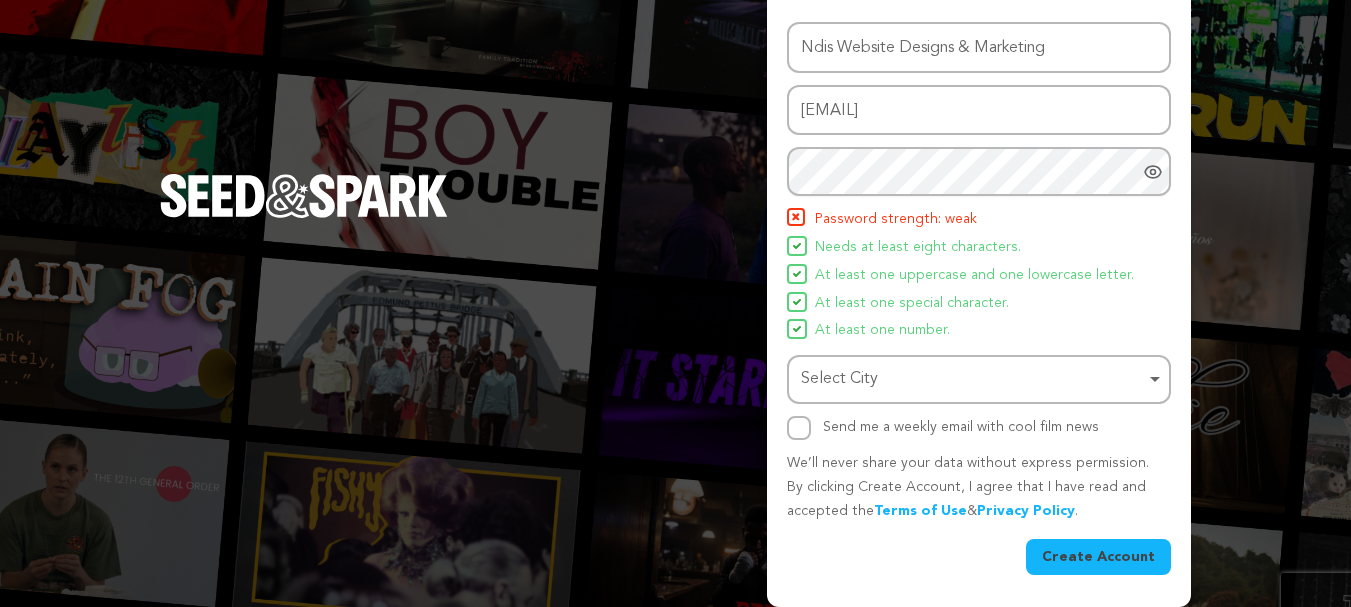 click on "Select City Remove item" at bounding box center [973, 379] 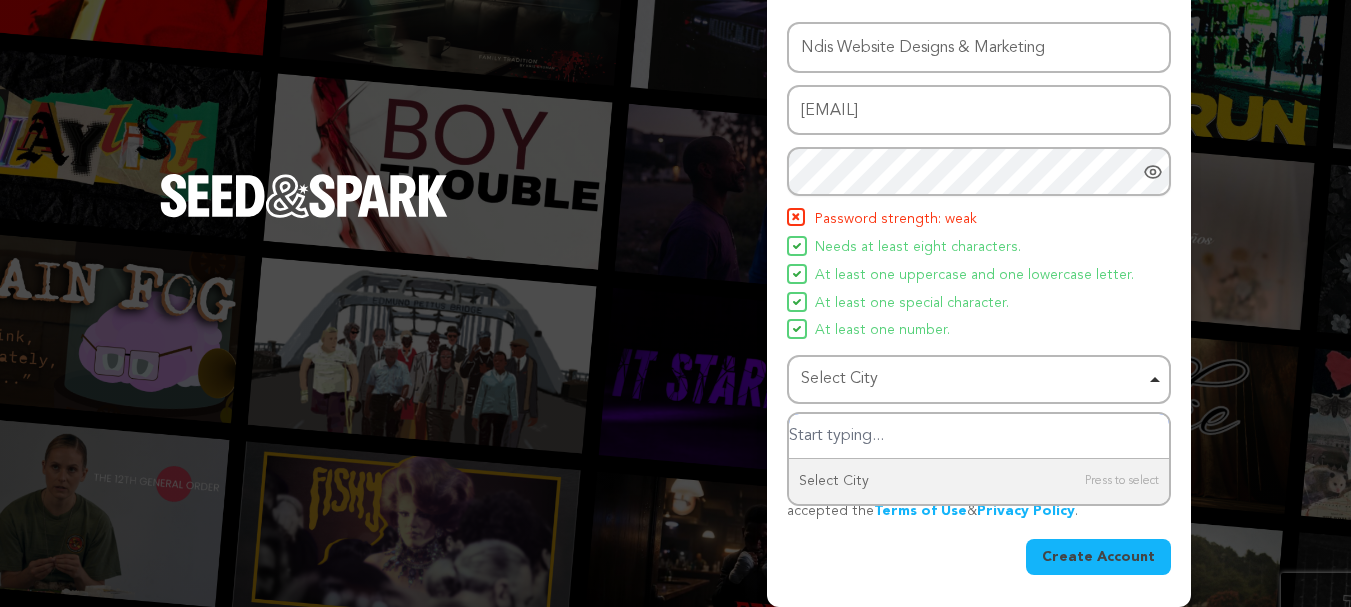 paste on "[CITY]" 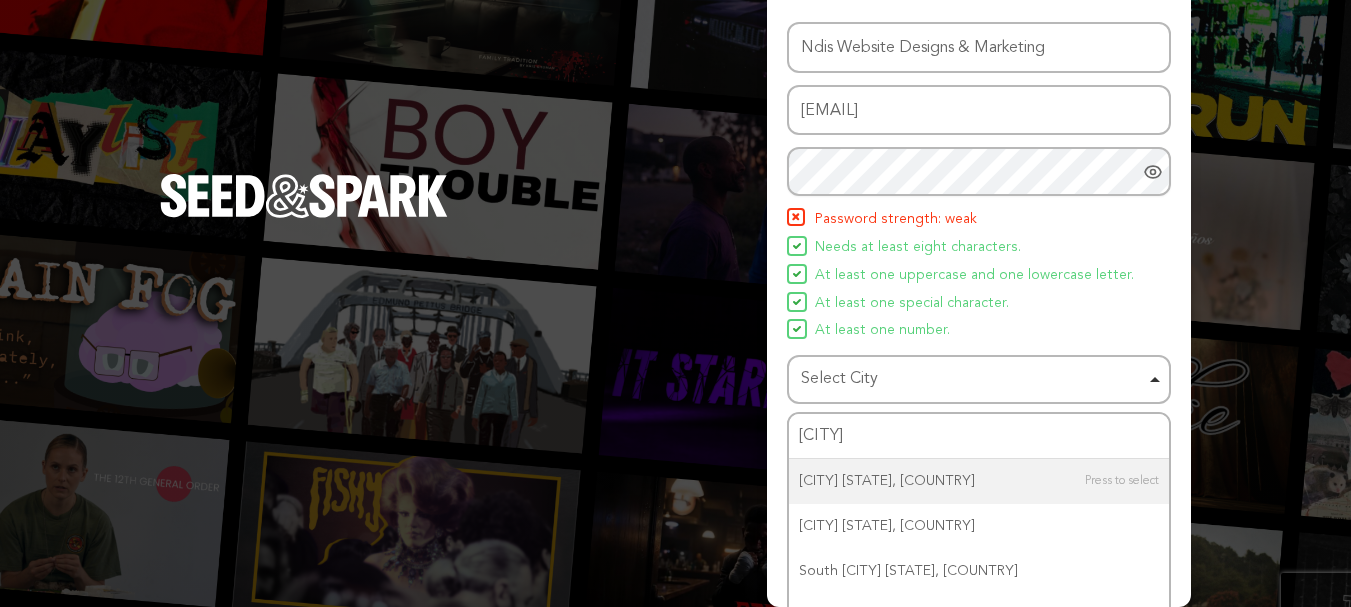 type 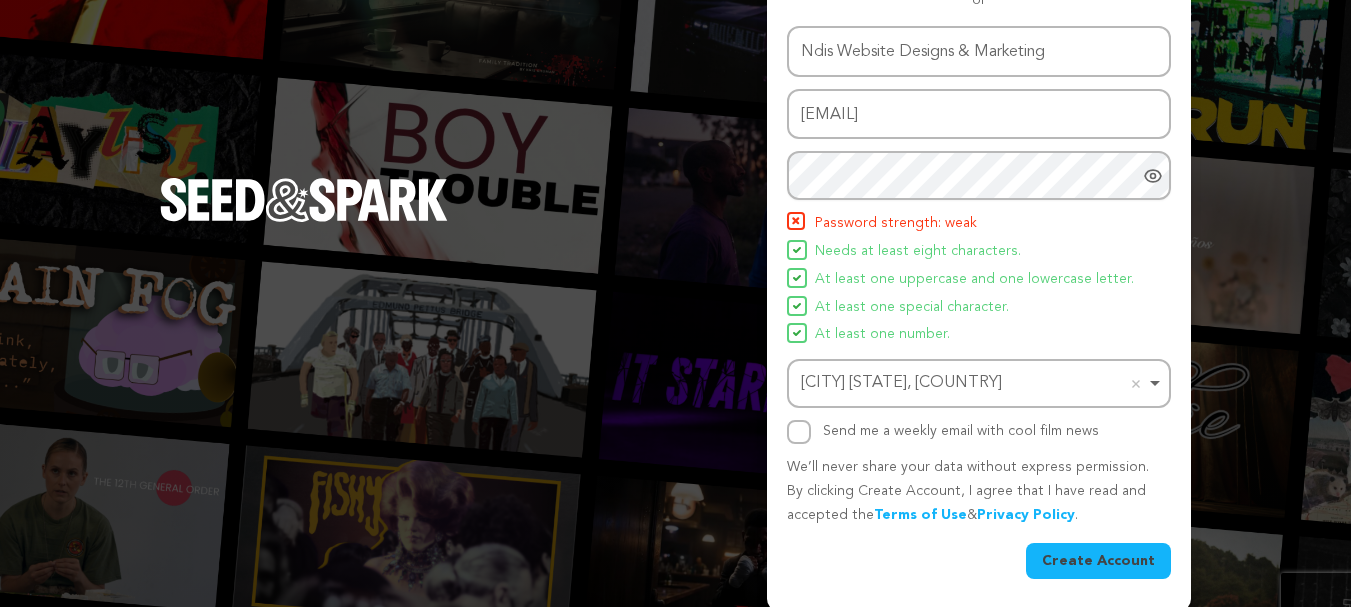 scroll, scrollTop: 216, scrollLeft: 0, axis: vertical 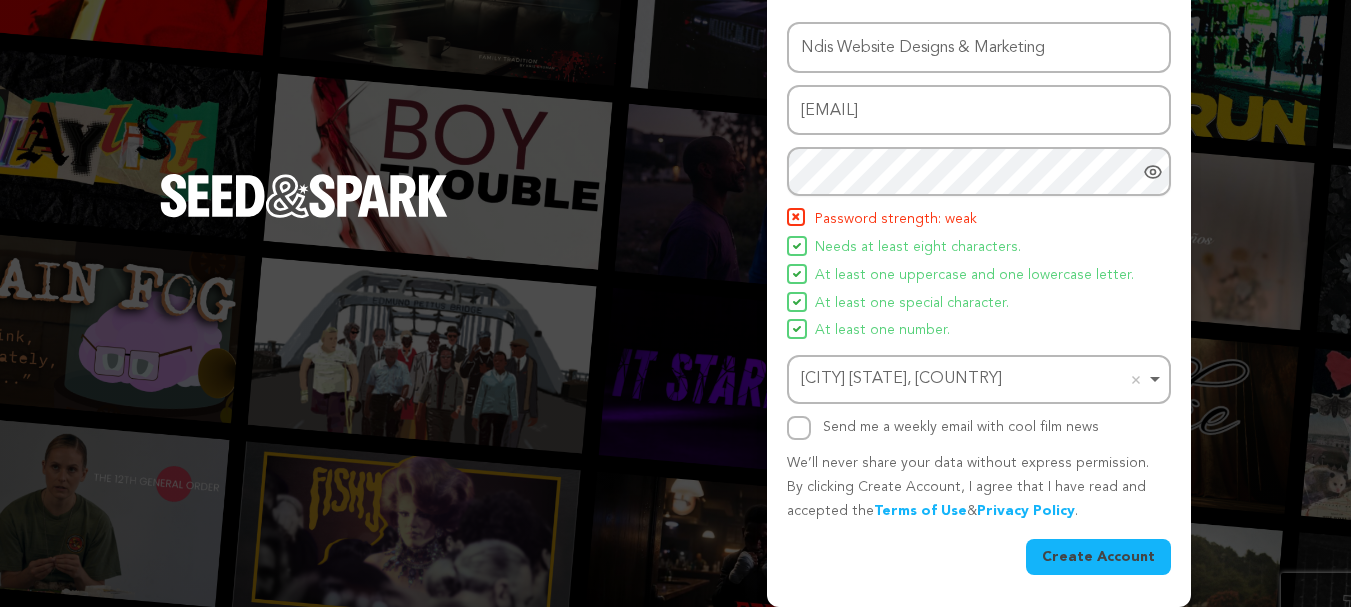 click on "Create Account" at bounding box center (1098, 557) 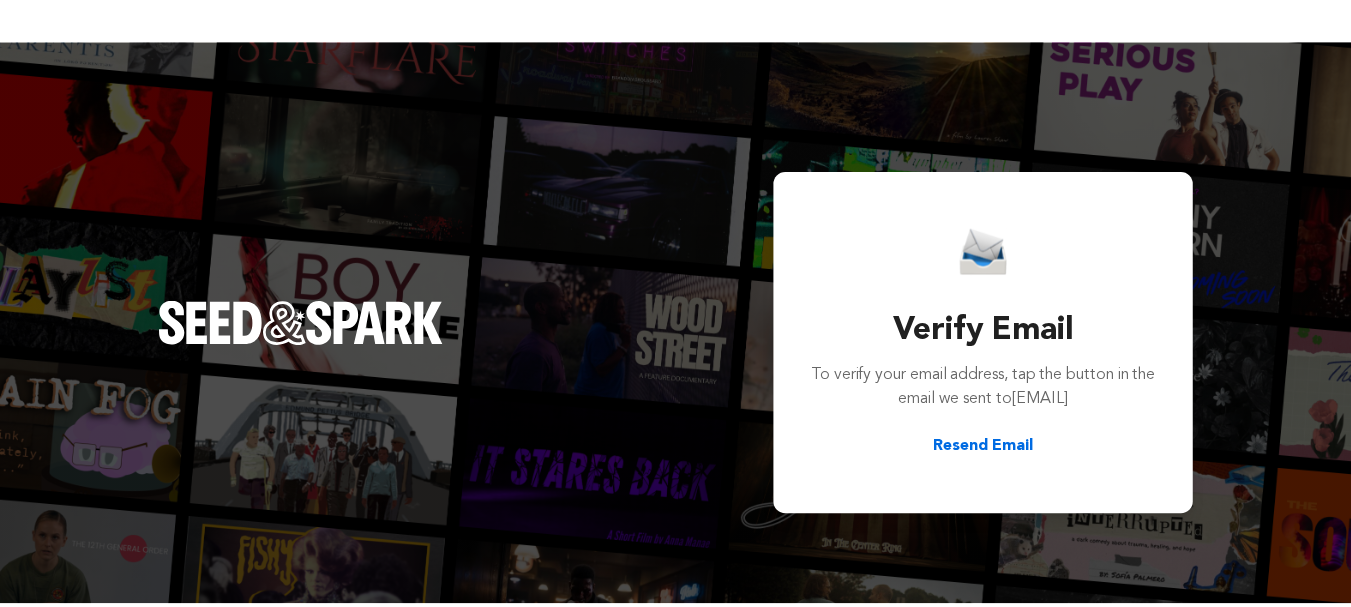 scroll, scrollTop: 0, scrollLeft: 0, axis: both 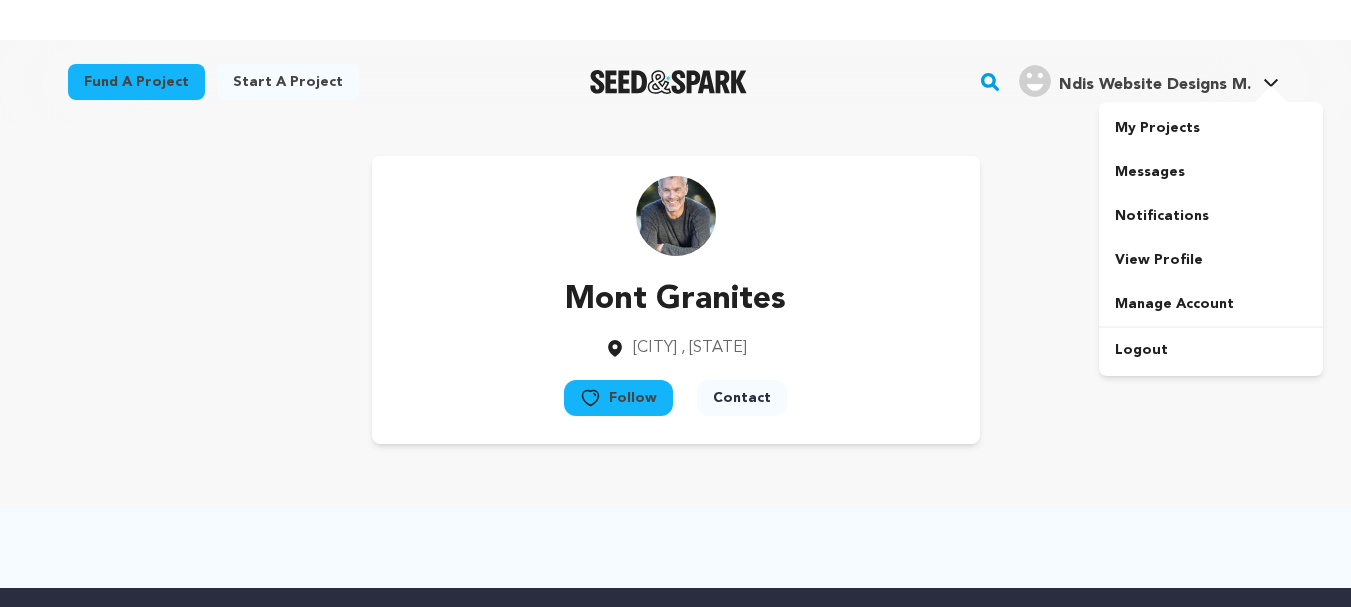 click on "Ndis Website Designs M." at bounding box center (1155, 85) 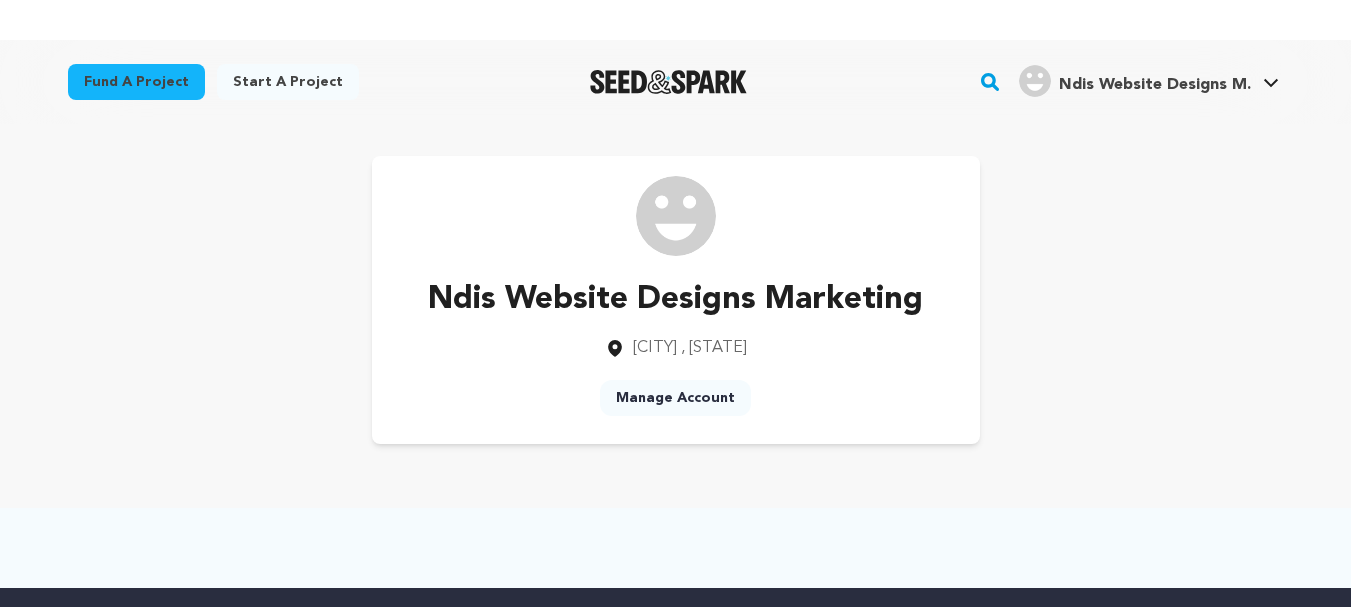 scroll, scrollTop: 0, scrollLeft: 0, axis: both 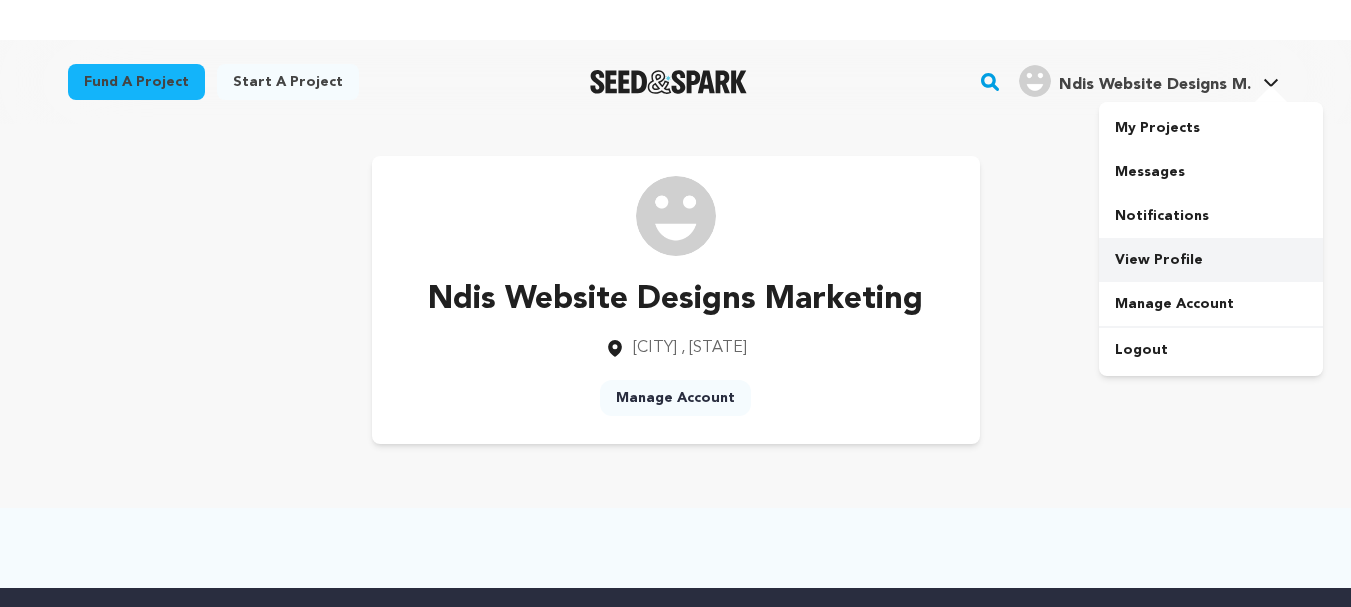 click on "View Profile" at bounding box center (1211, 260) 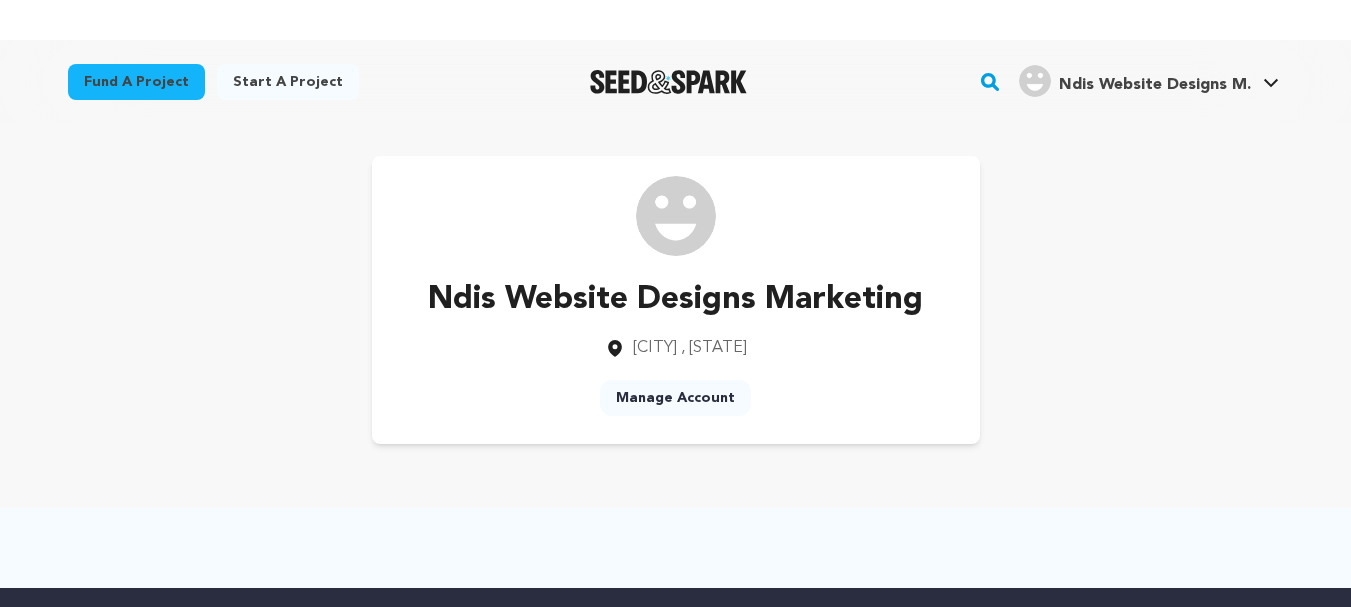 scroll, scrollTop: 0, scrollLeft: 0, axis: both 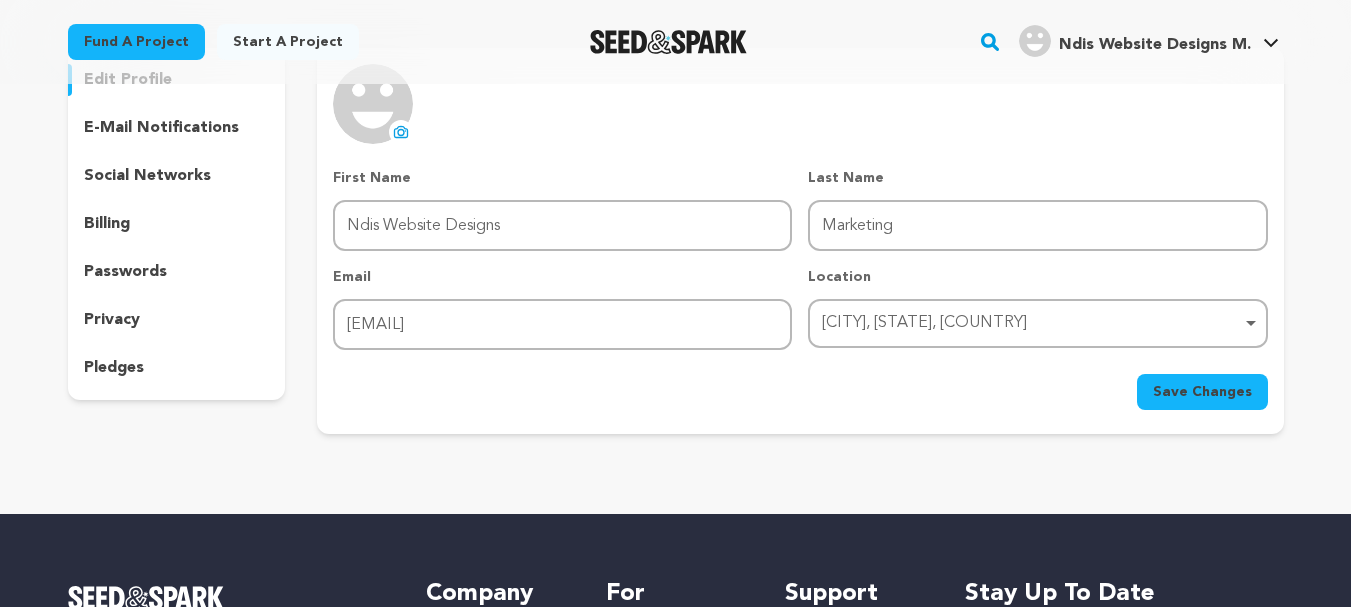 click 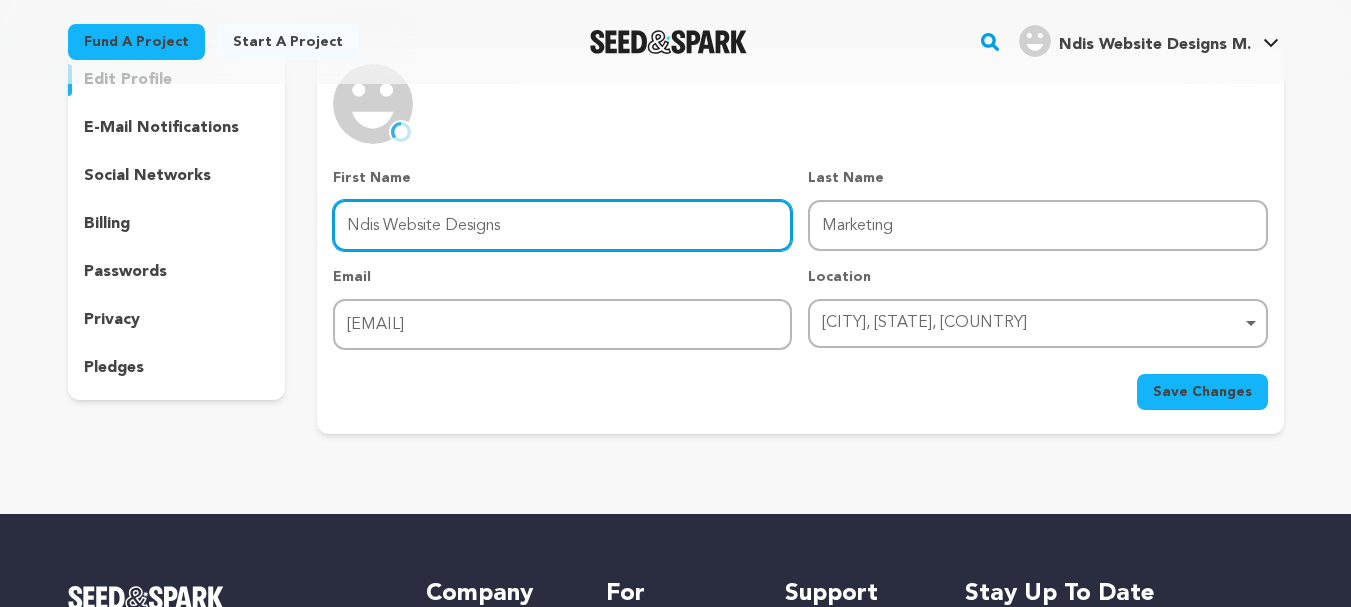 click on "Ndis Website Designs" at bounding box center (562, 225) 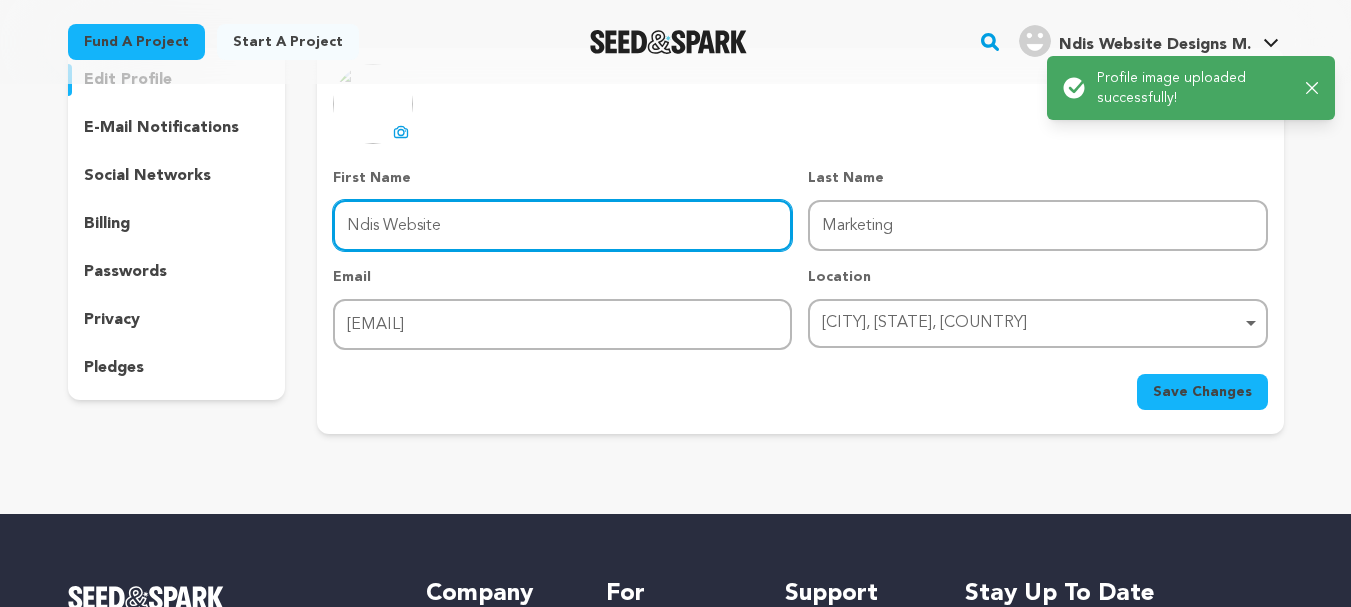 type on "Ndis Website" 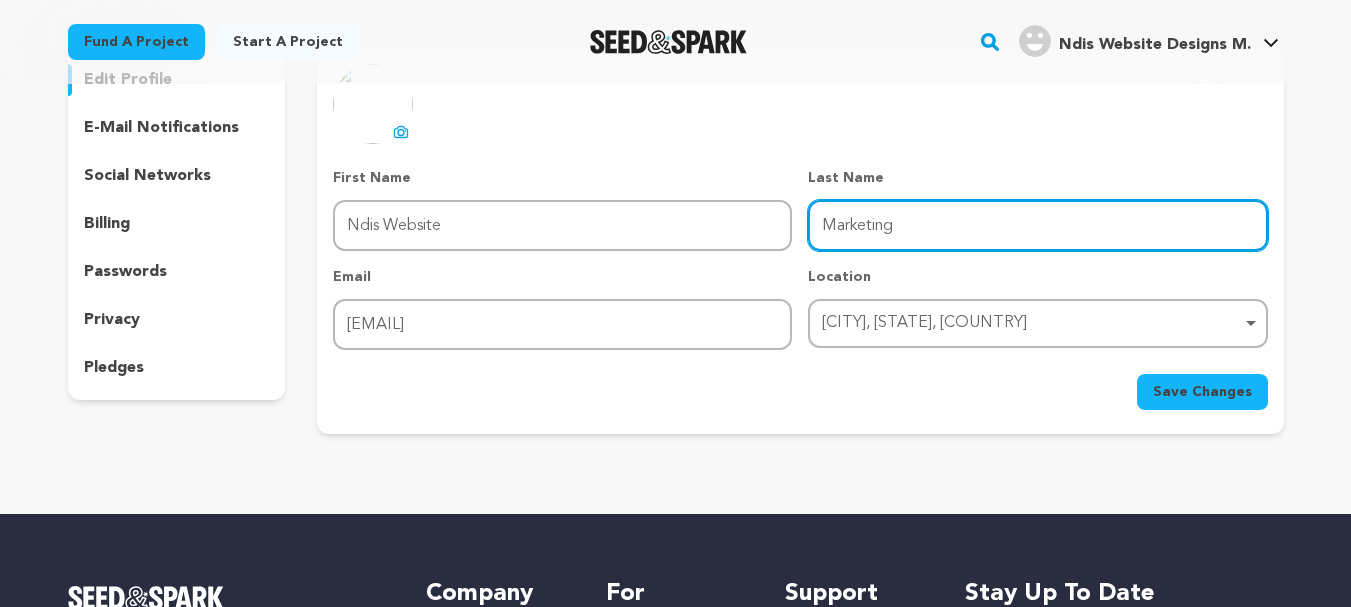 click on "Marketing" at bounding box center (1037, 225) 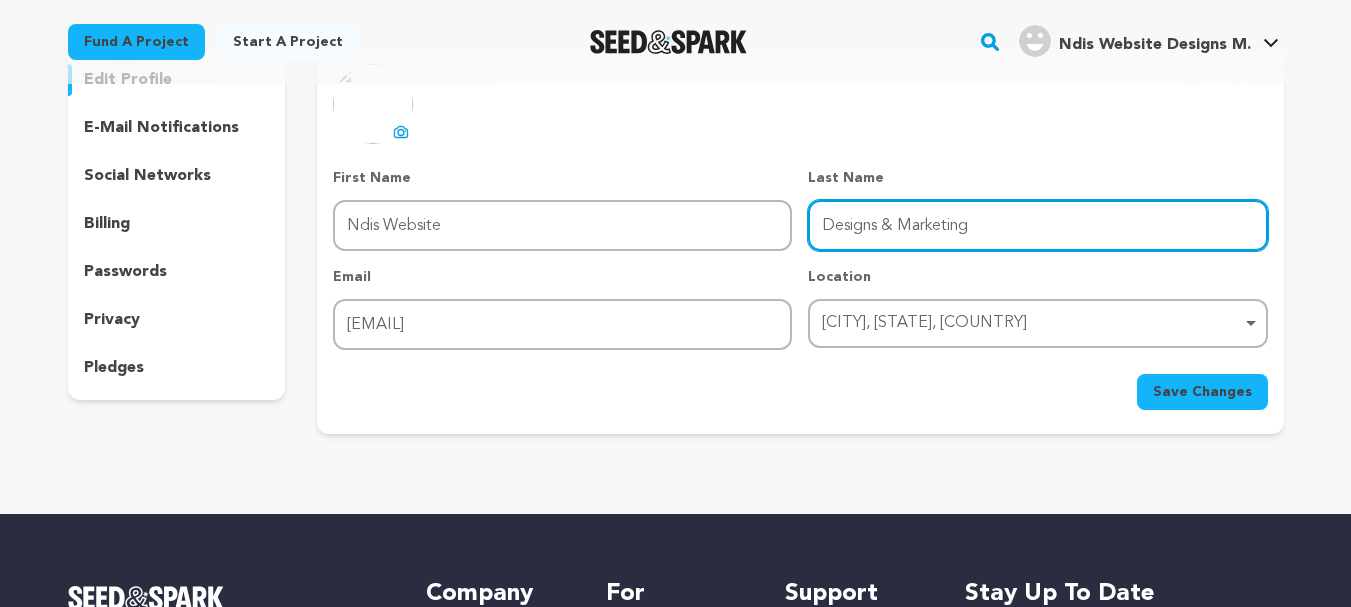 type on "Designs & Marketing" 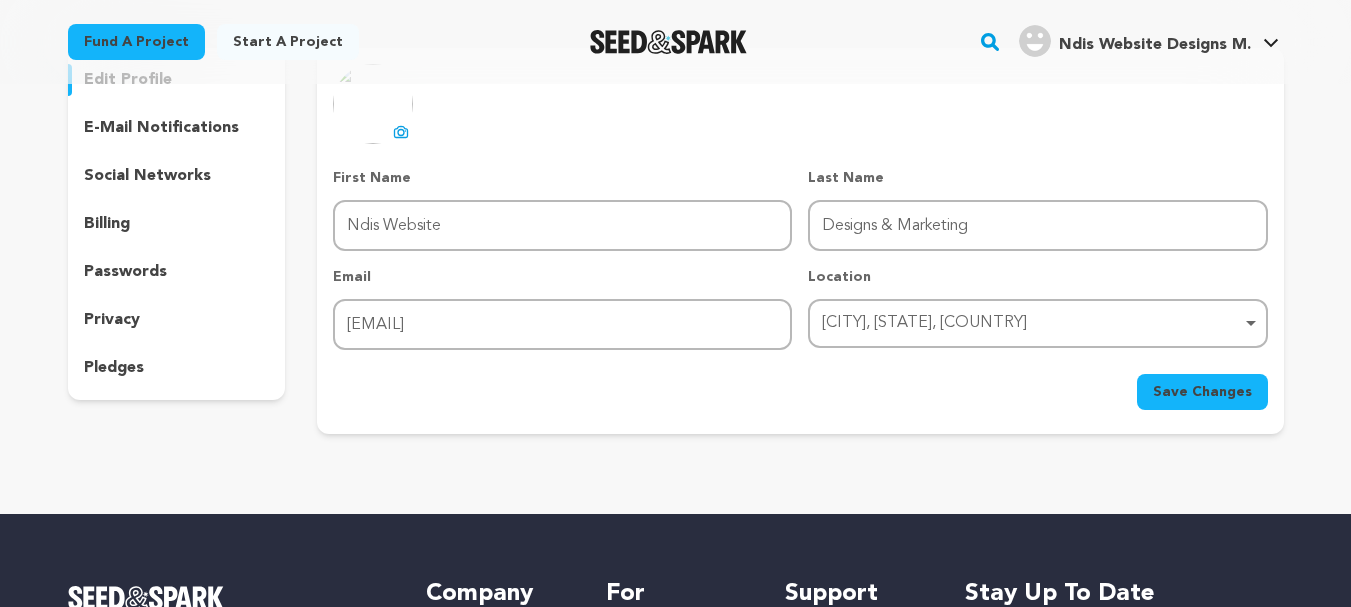 click on "First Name
First Name
Ndis Website
Last Name
Last Name
Designs & Marketing
Email
Email
ndis@afeem.com.au
Location
Toowoomba, Queensland, Australia  Toowoomba, Queensland, Australia Remove item  Toowoomba, Queensland, Australia
Save Changes" at bounding box center [800, 289] 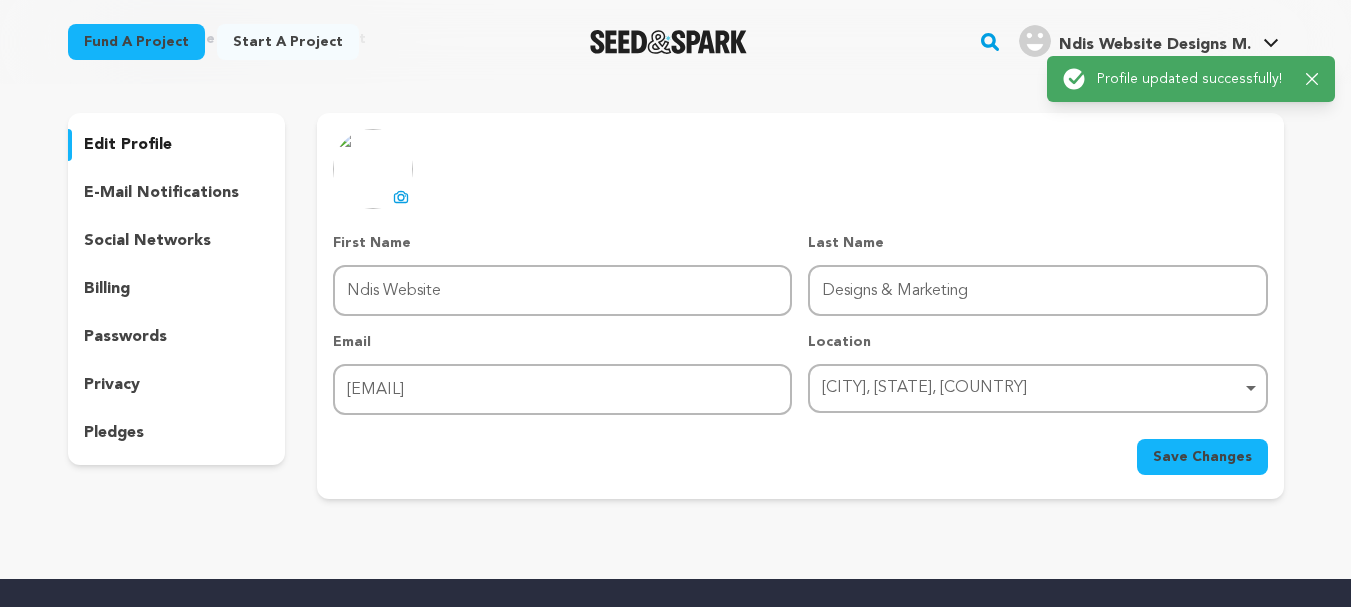 scroll, scrollTop: 100, scrollLeft: 0, axis: vertical 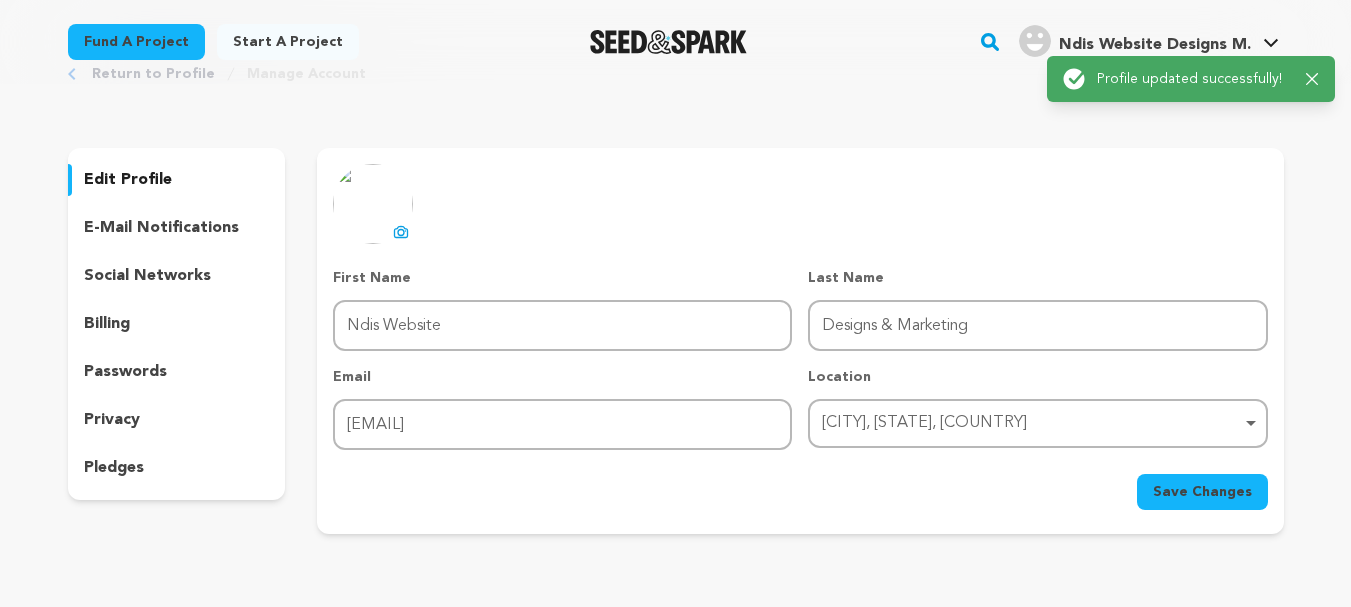 click on "social networks" at bounding box center (147, 276) 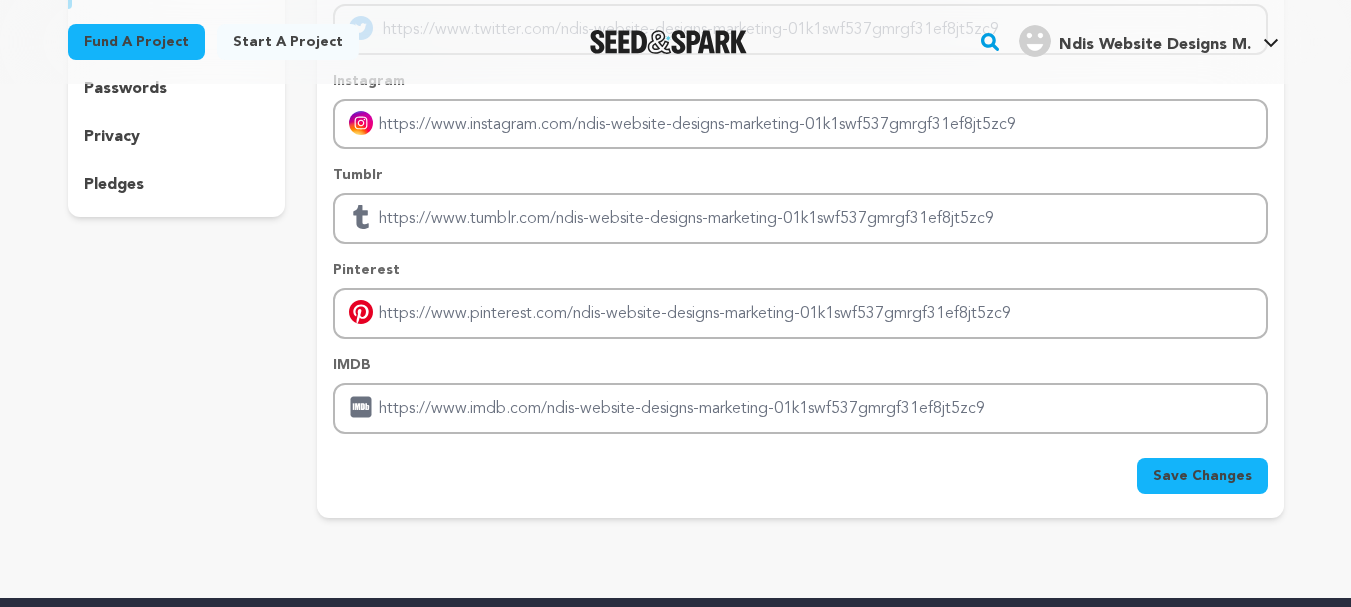 scroll, scrollTop: 500, scrollLeft: 0, axis: vertical 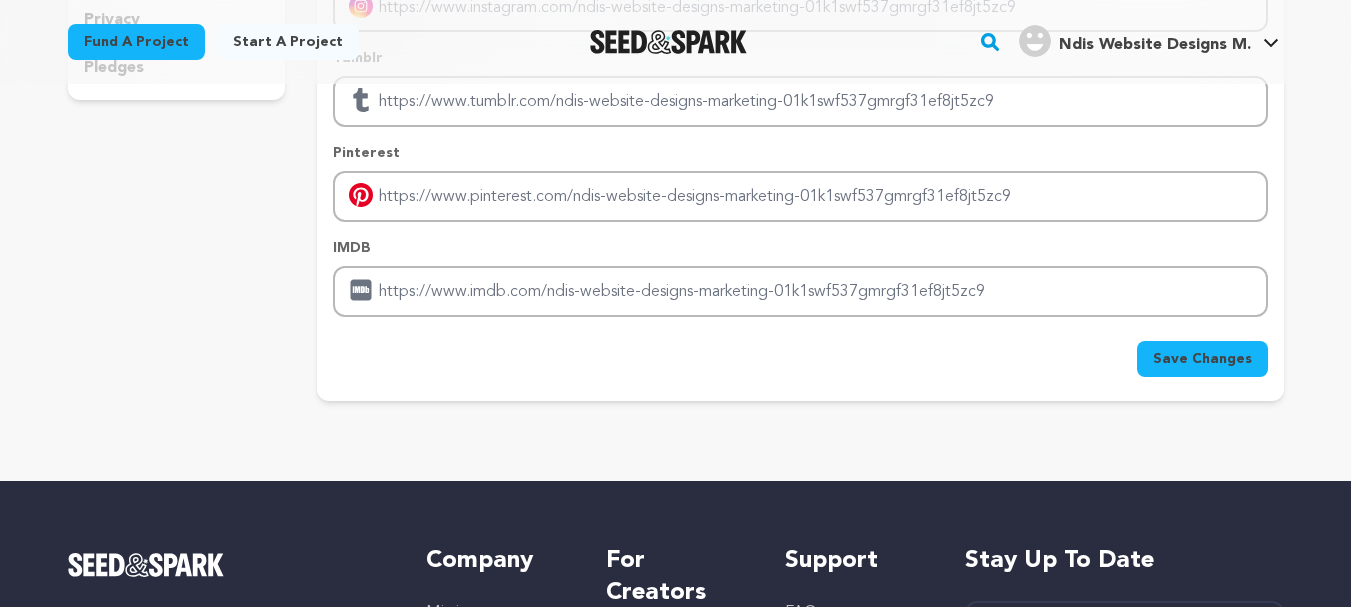 click on "Save Changes" at bounding box center (1202, 359) 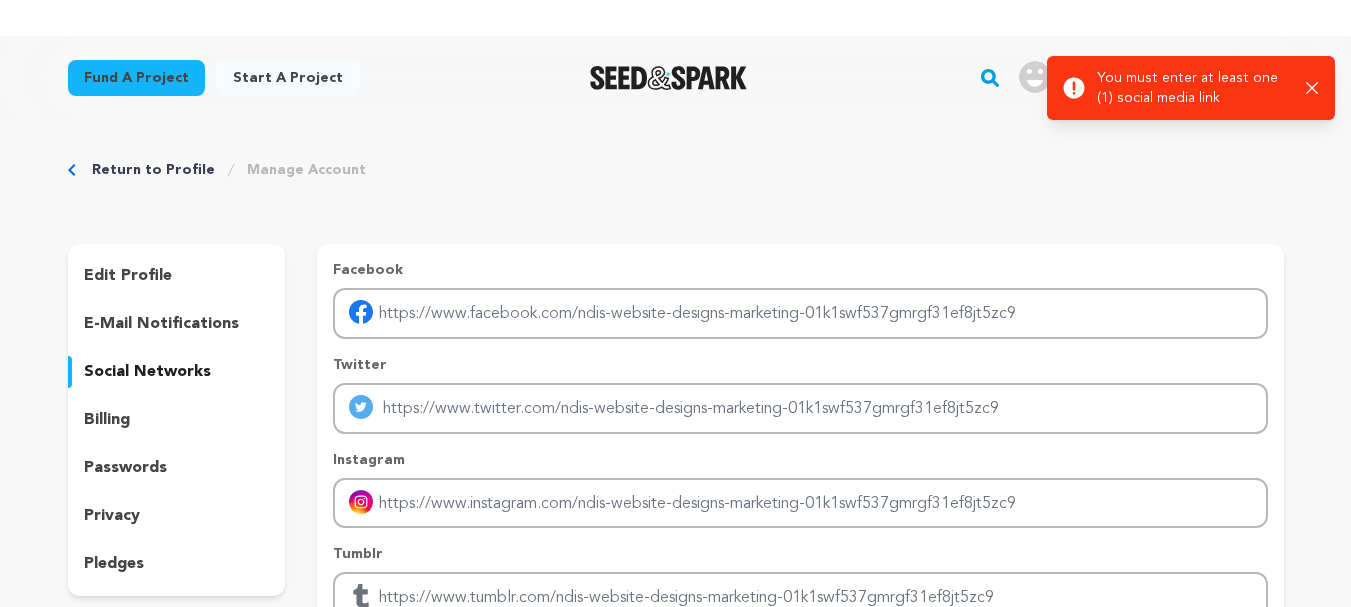 scroll, scrollTop: 0, scrollLeft: 0, axis: both 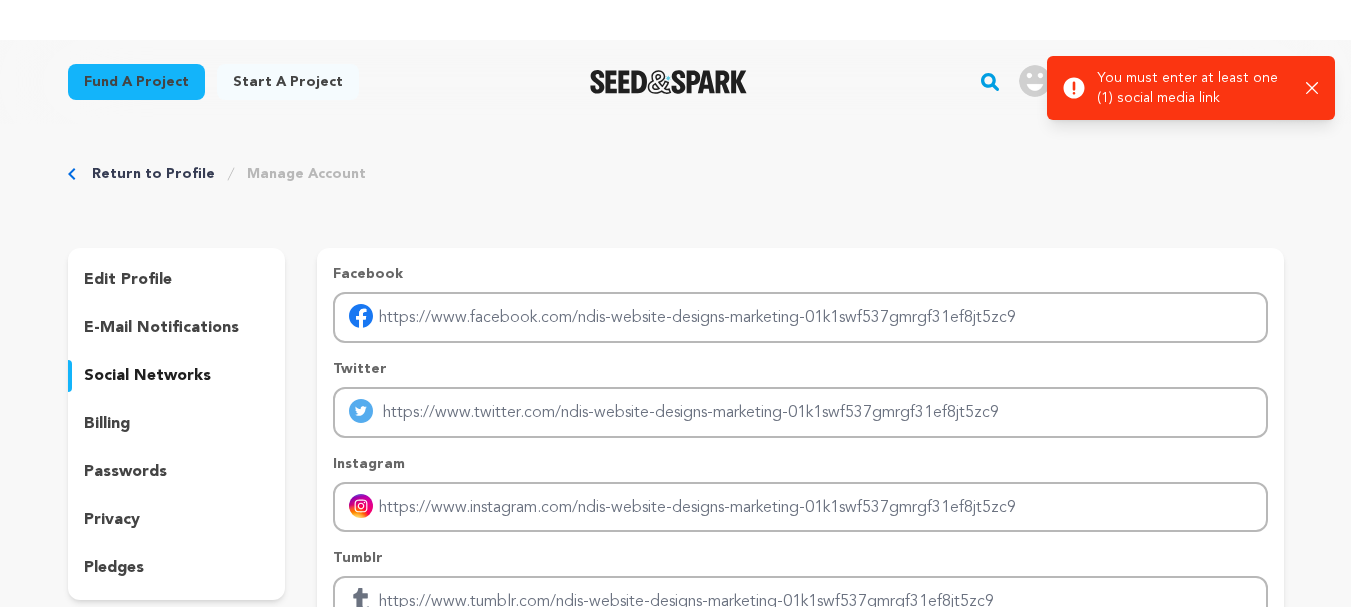 click on "Return to Profile
Manage Account
edit profile
e-mail notifications
social networks
billing
passwords
privacy" at bounding box center (676, 536) 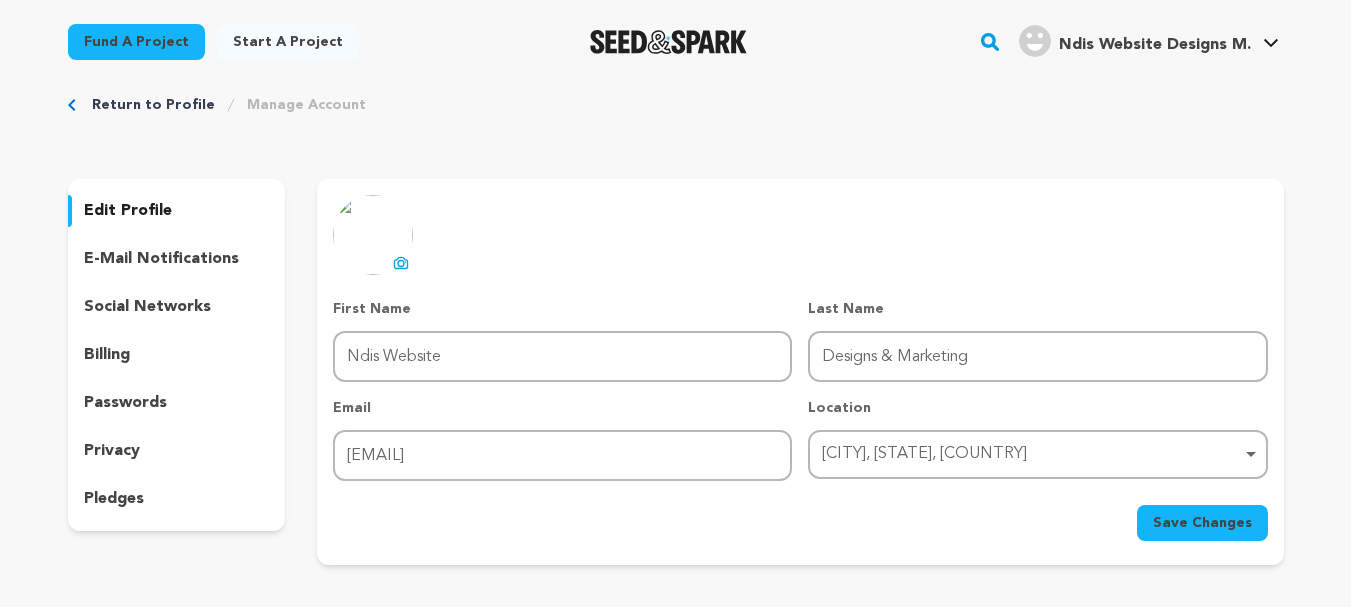 scroll, scrollTop: 200, scrollLeft: 0, axis: vertical 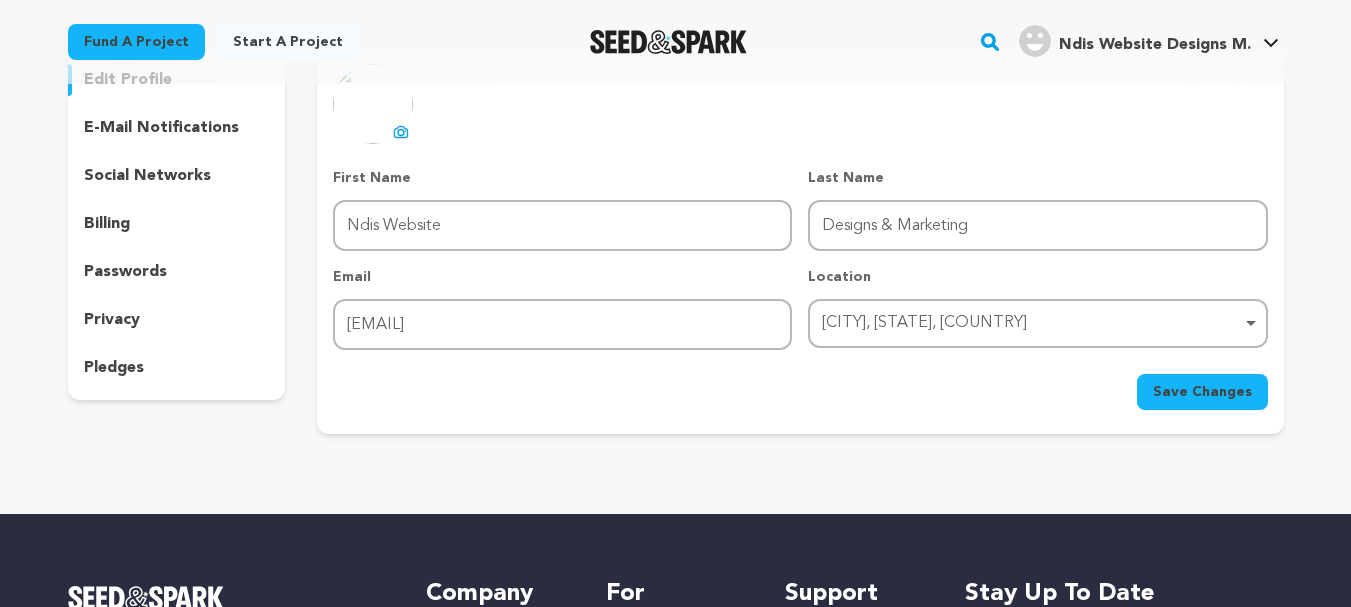 click on "Save Changes" at bounding box center [1202, 392] 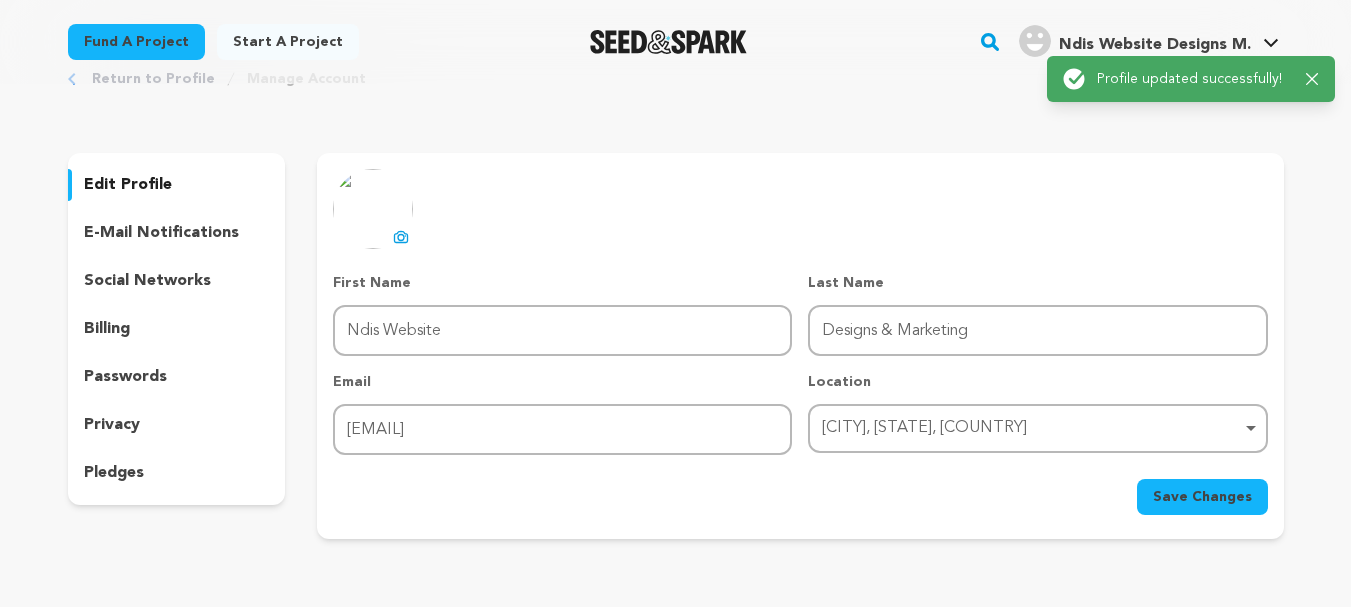 scroll, scrollTop: 0, scrollLeft: 0, axis: both 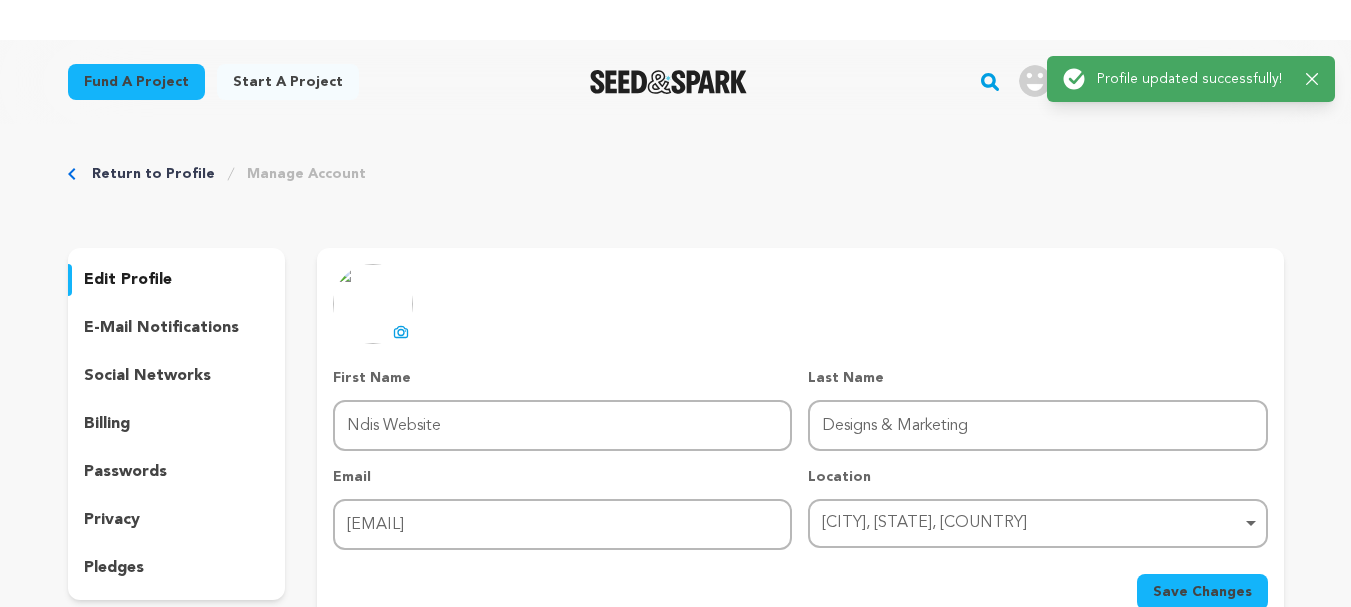 click on "Return to Profile
Manage Account
edit profile
e-mail notifications
social networks
billing
passwords
privacy" at bounding box center (676, 403) 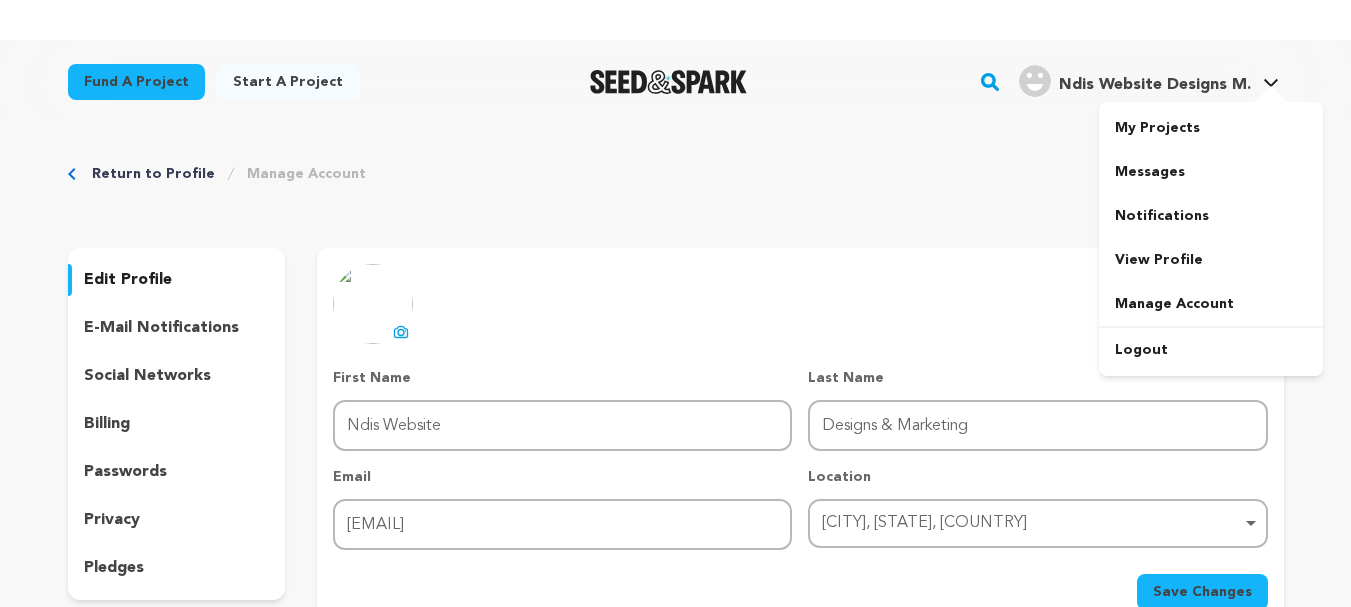 click 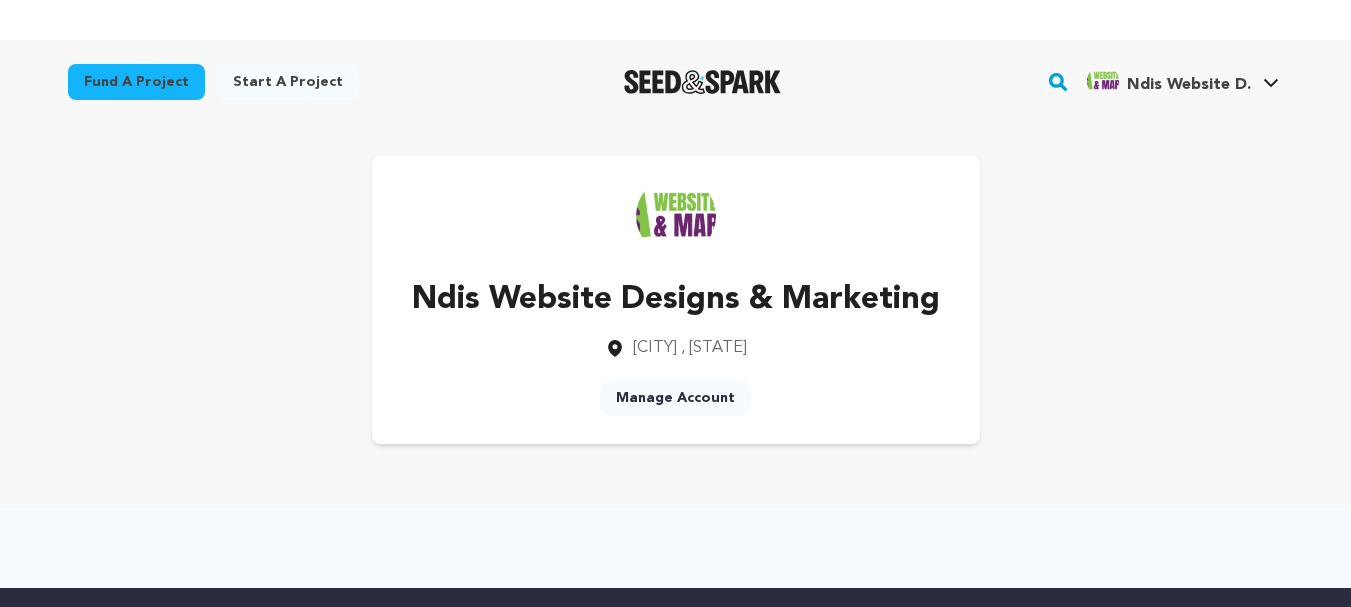 scroll, scrollTop: 0, scrollLeft: 0, axis: both 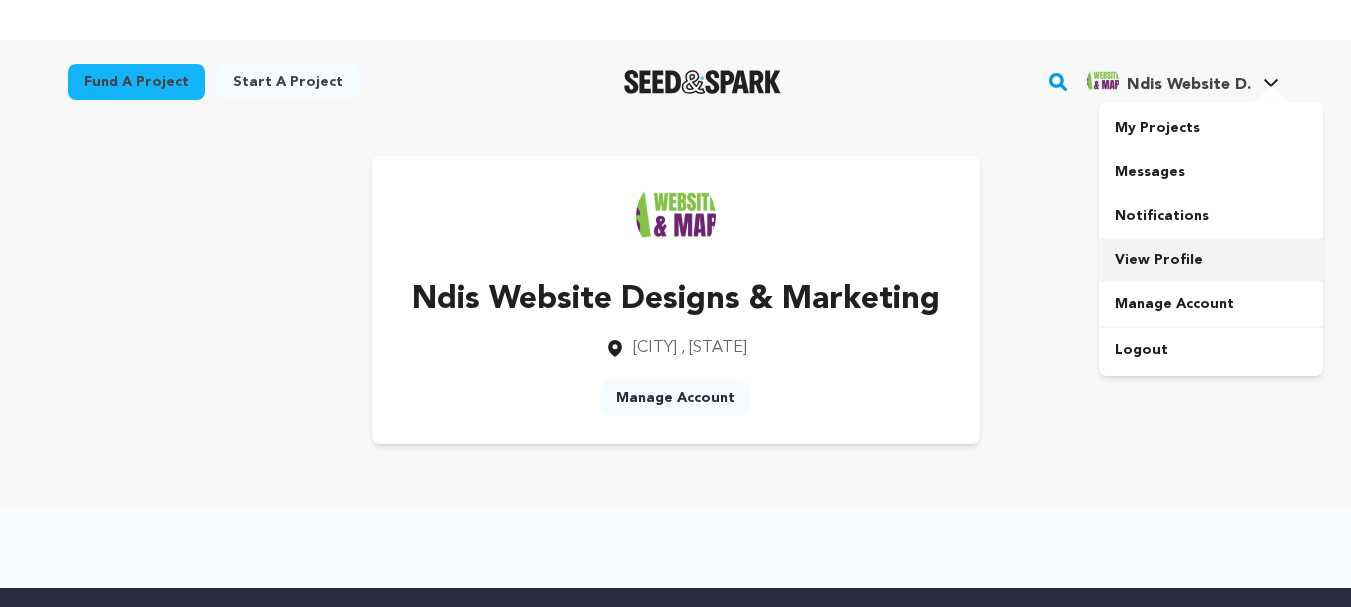 click on "View Profile" at bounding box center [1211, 260] 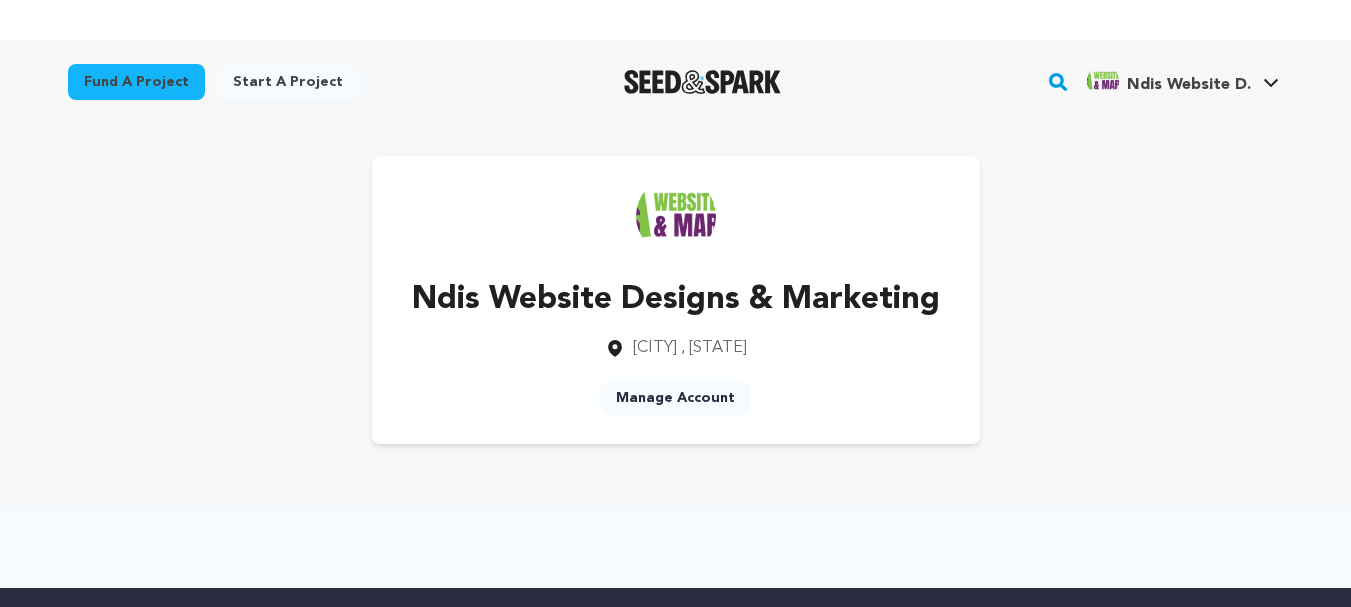 scroll, scrollTop: 0, scrollLeft: 0, axis: both 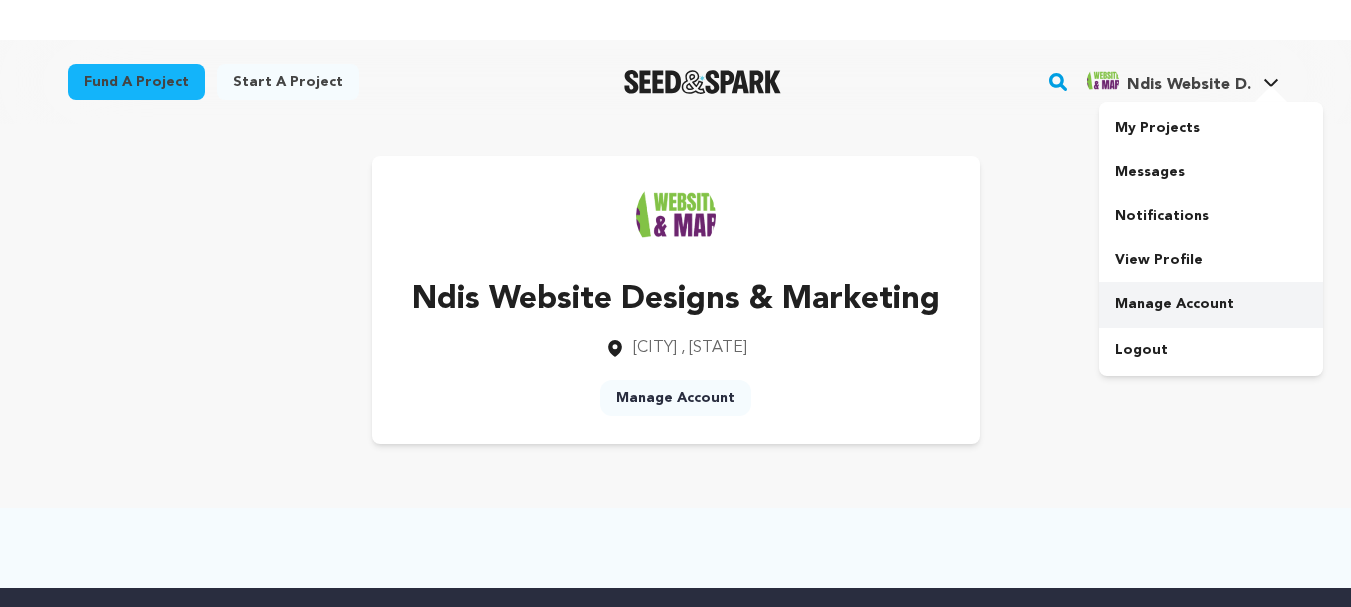 click on "Manage Account" at bounding box center (1211, 304) 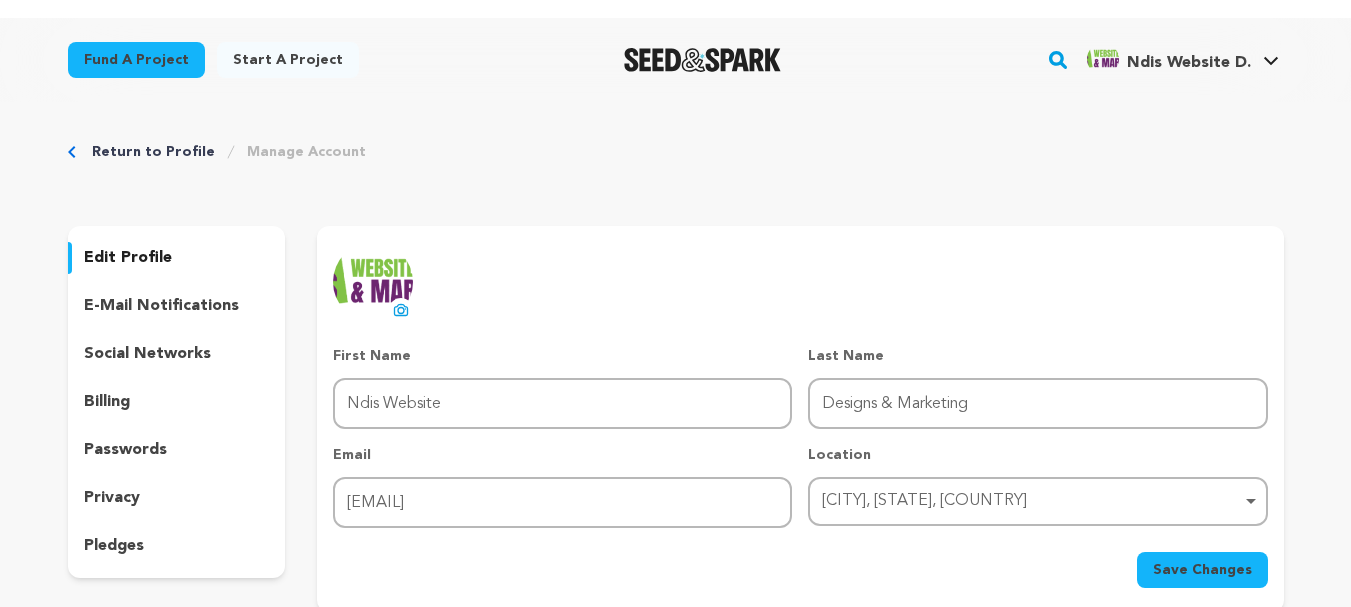 scroll, scrollTop: 0, scrollLeft: 0, axis: both 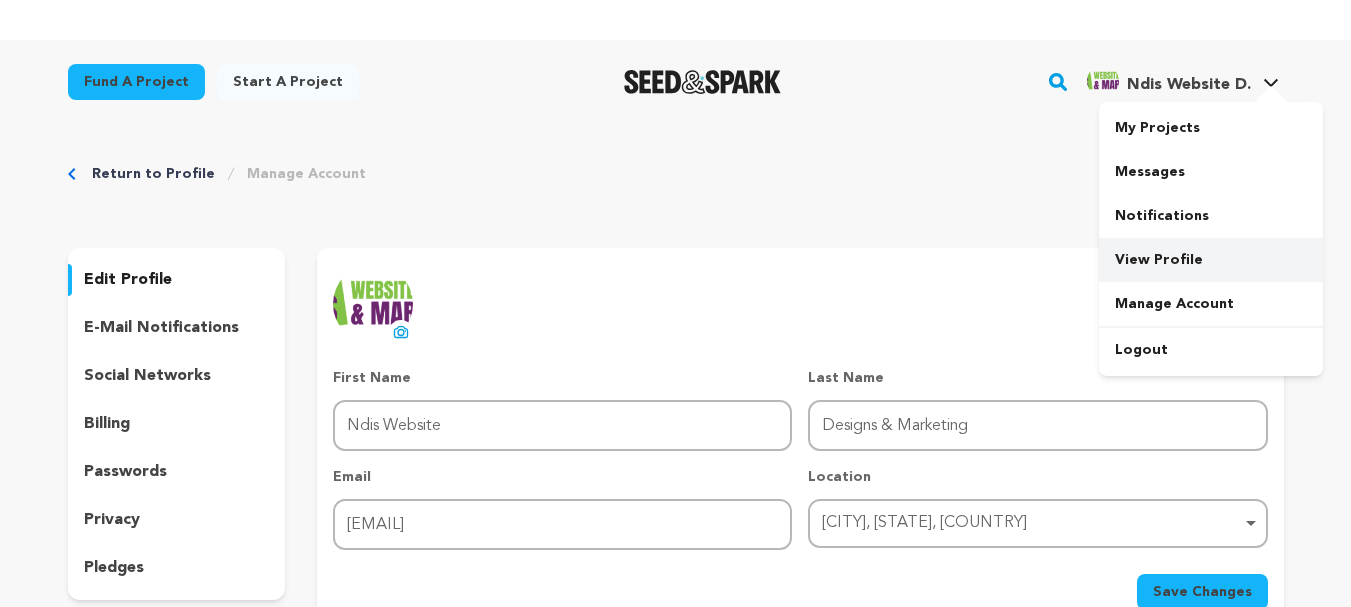 click on "View Profile" at bounding box center [1211, 260] 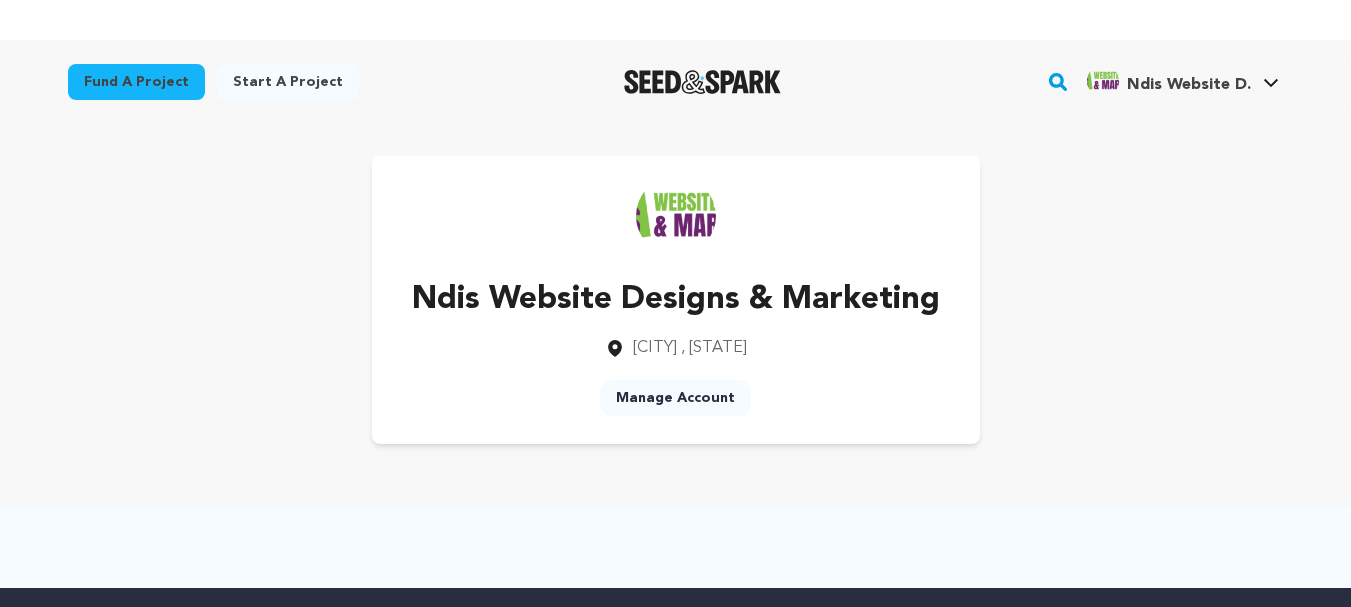 scroll, scrollTop: 0, scrollLeft: 0, axis: both 